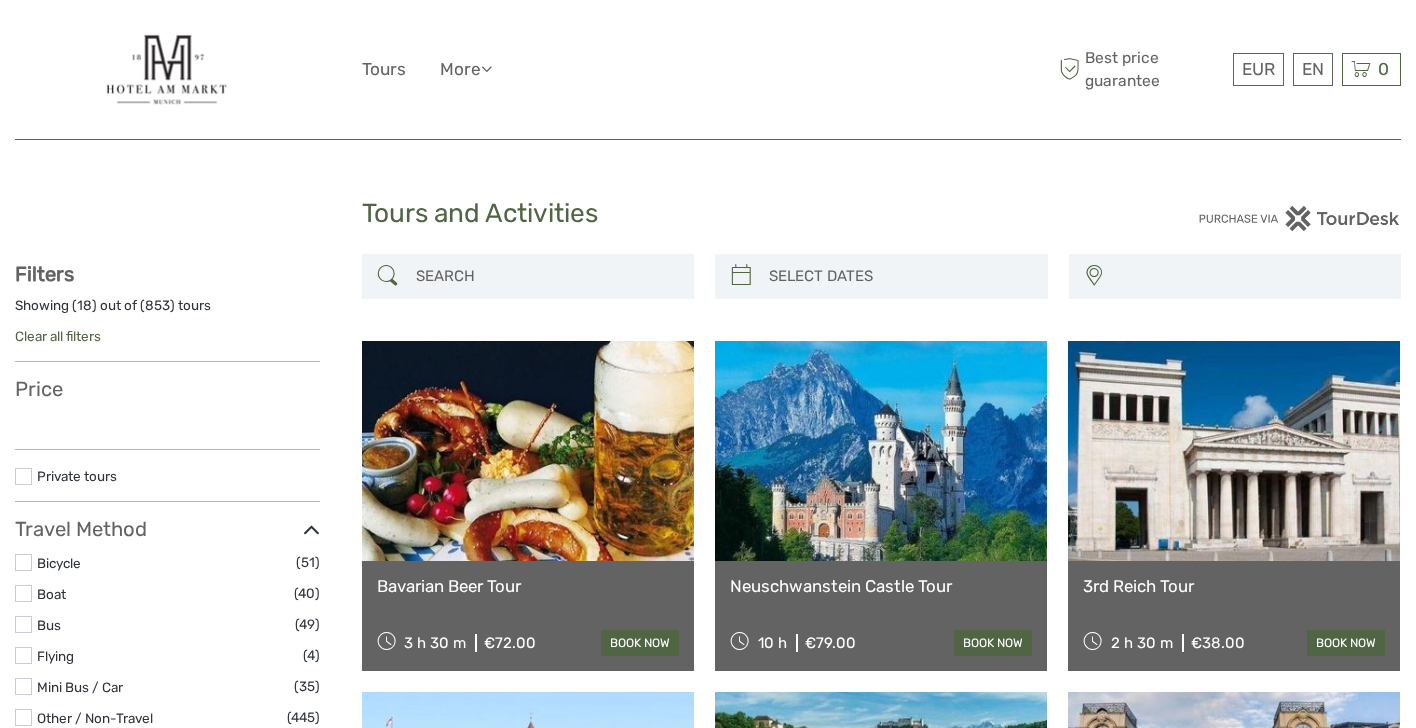 select 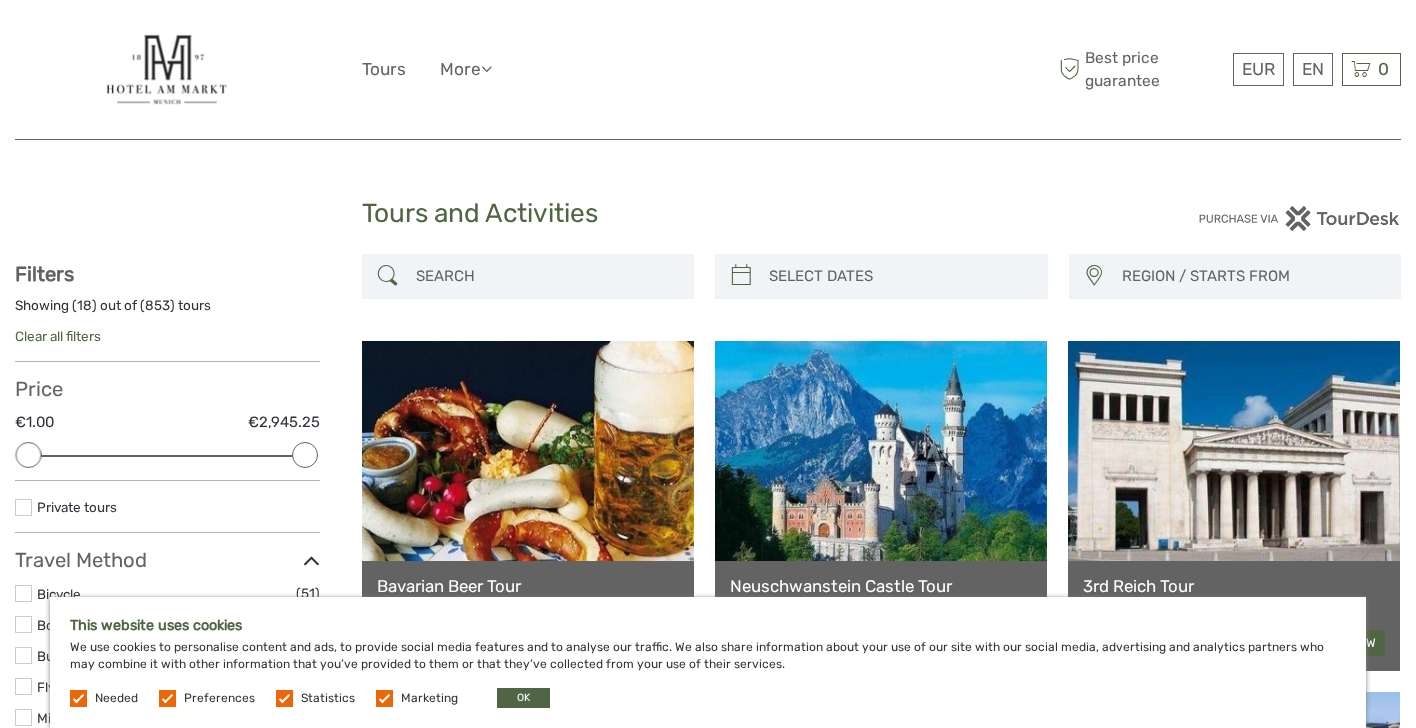 scroll, scrollTop: 0, scrollLeft: 0, axis: both 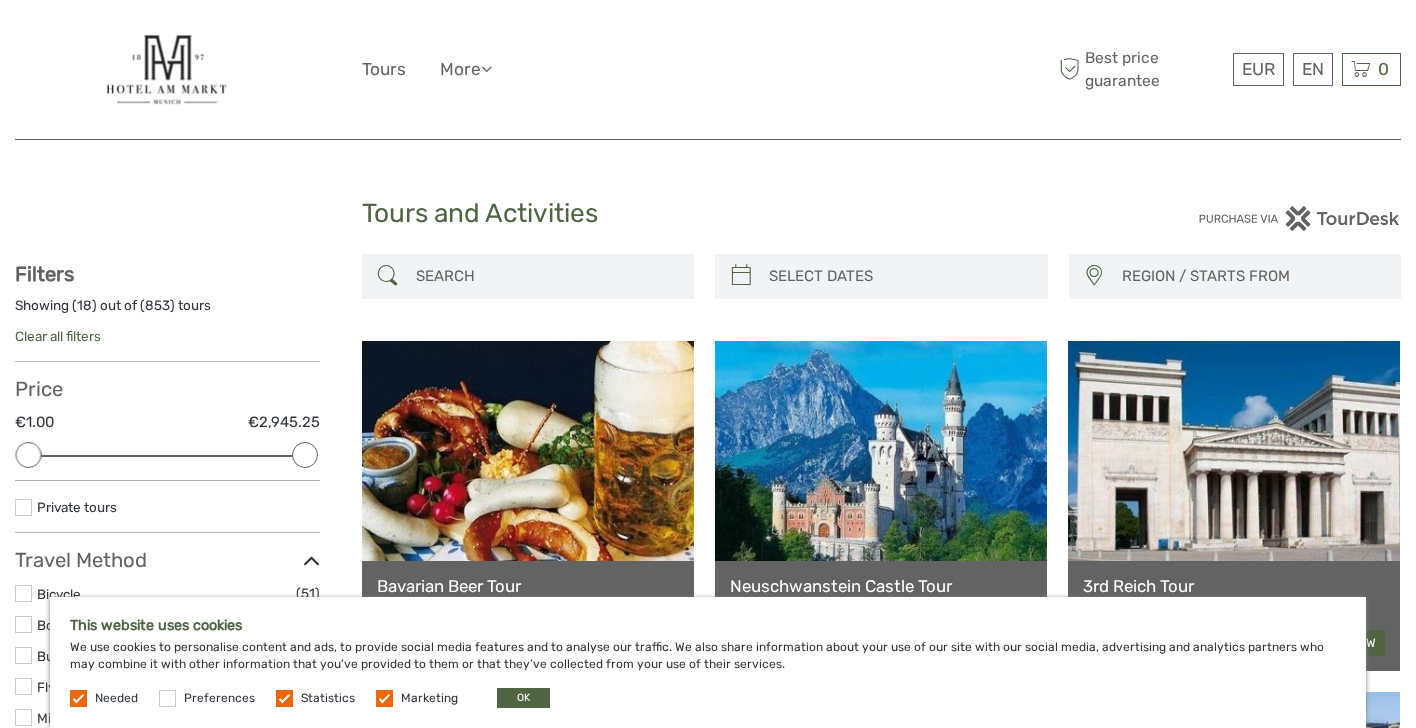 click at bounding box center (284, 698) 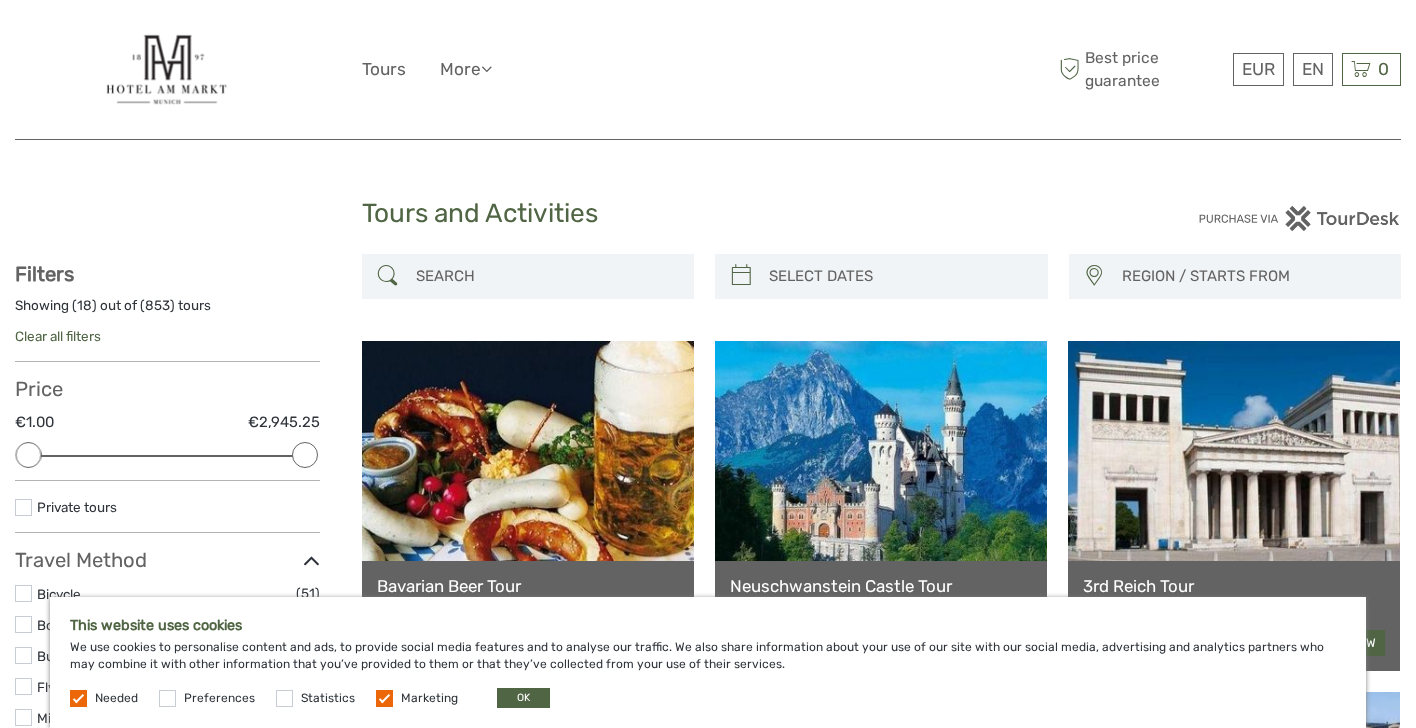 click at bounding box center [384, 698] 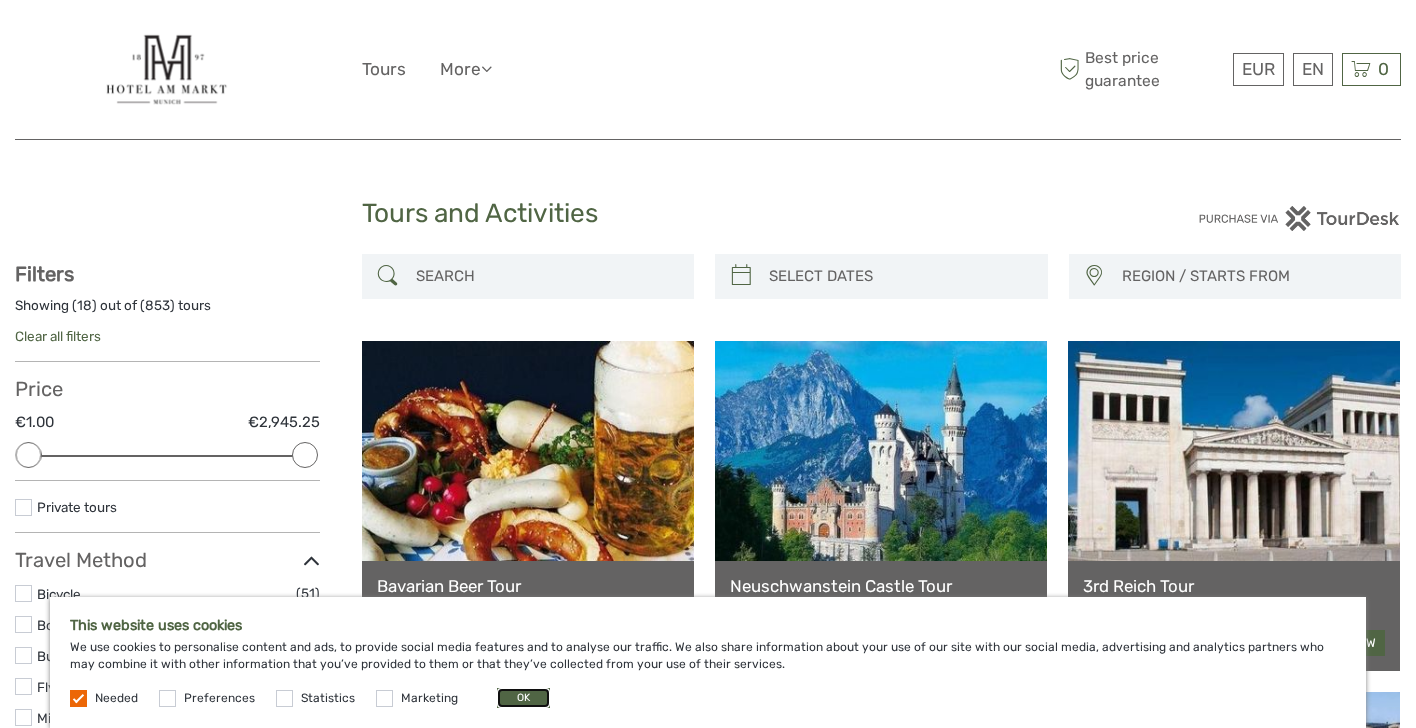 click on "OK" at bounding box center (523, 698) 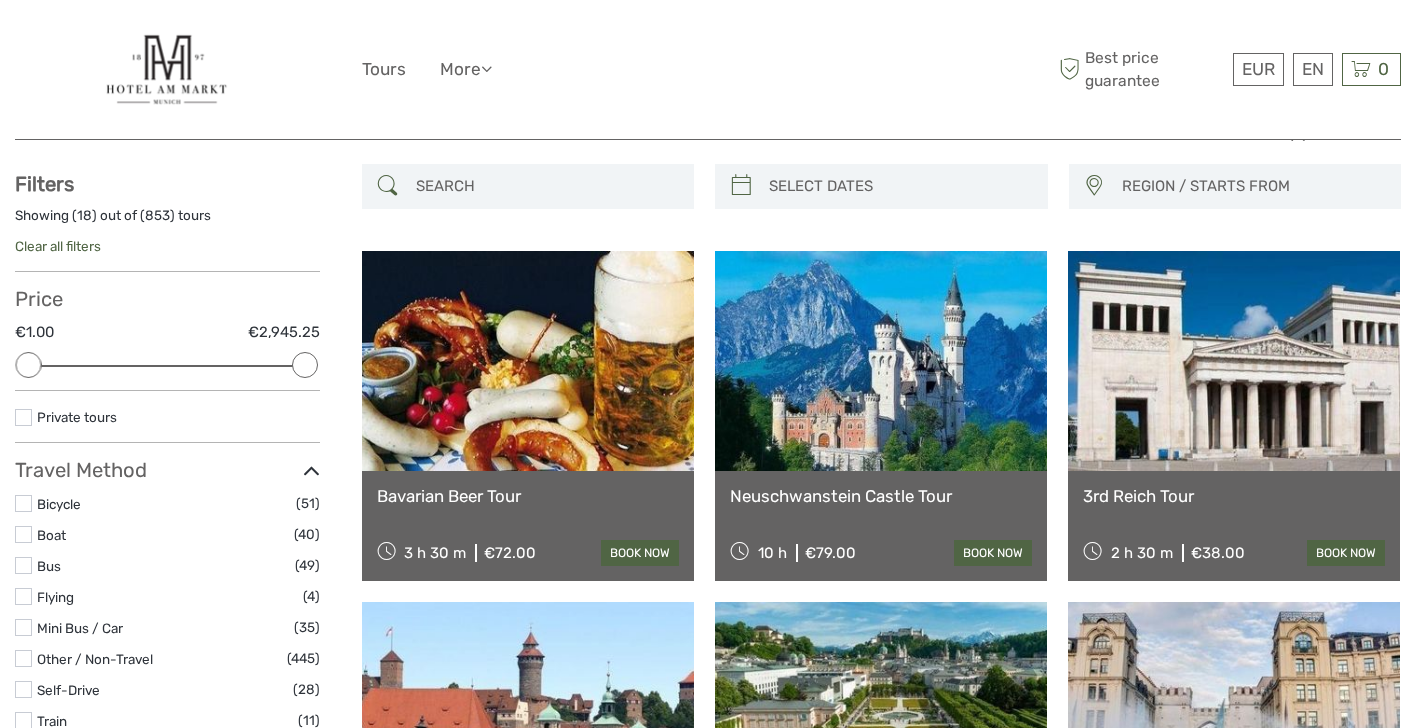 scroll, scrollTop: 135, scrollLeft: 0, axis: vertical 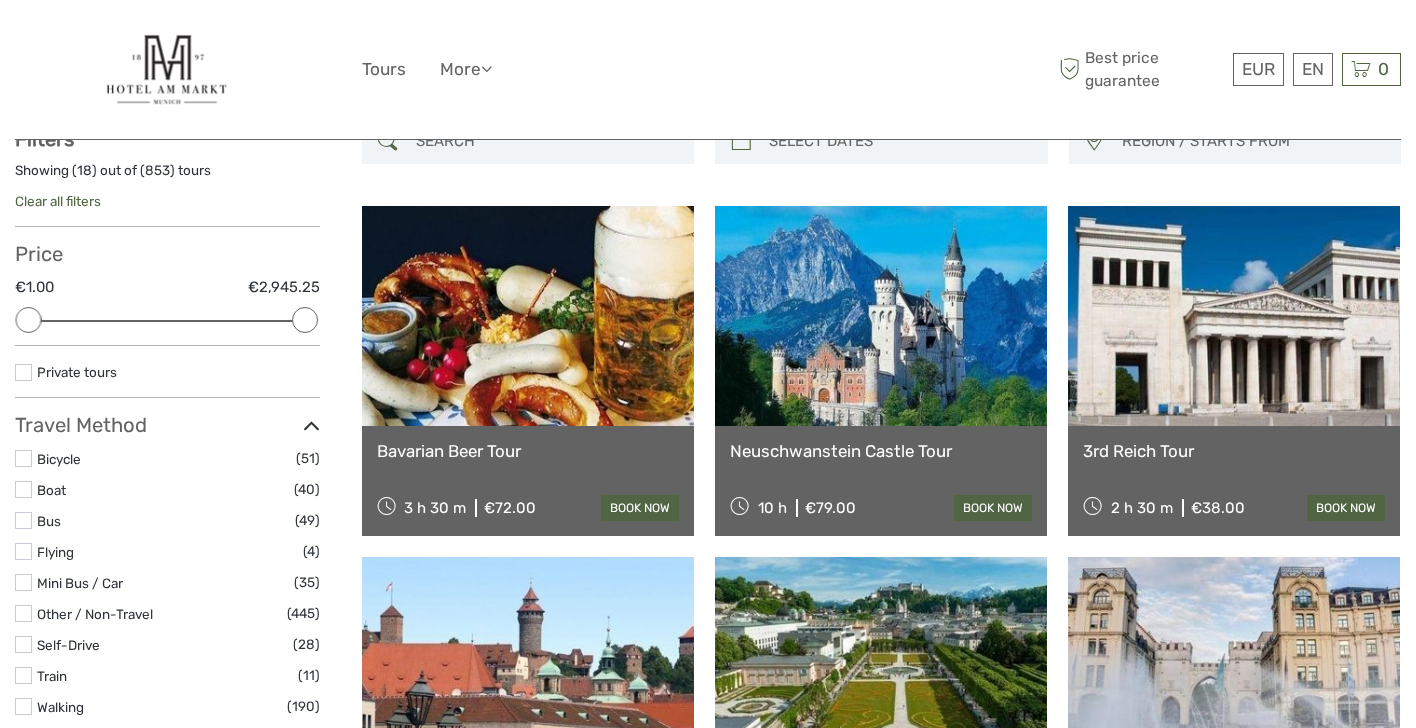 click on "Bavarian Beer Tour" at bounding box center [528, 451] 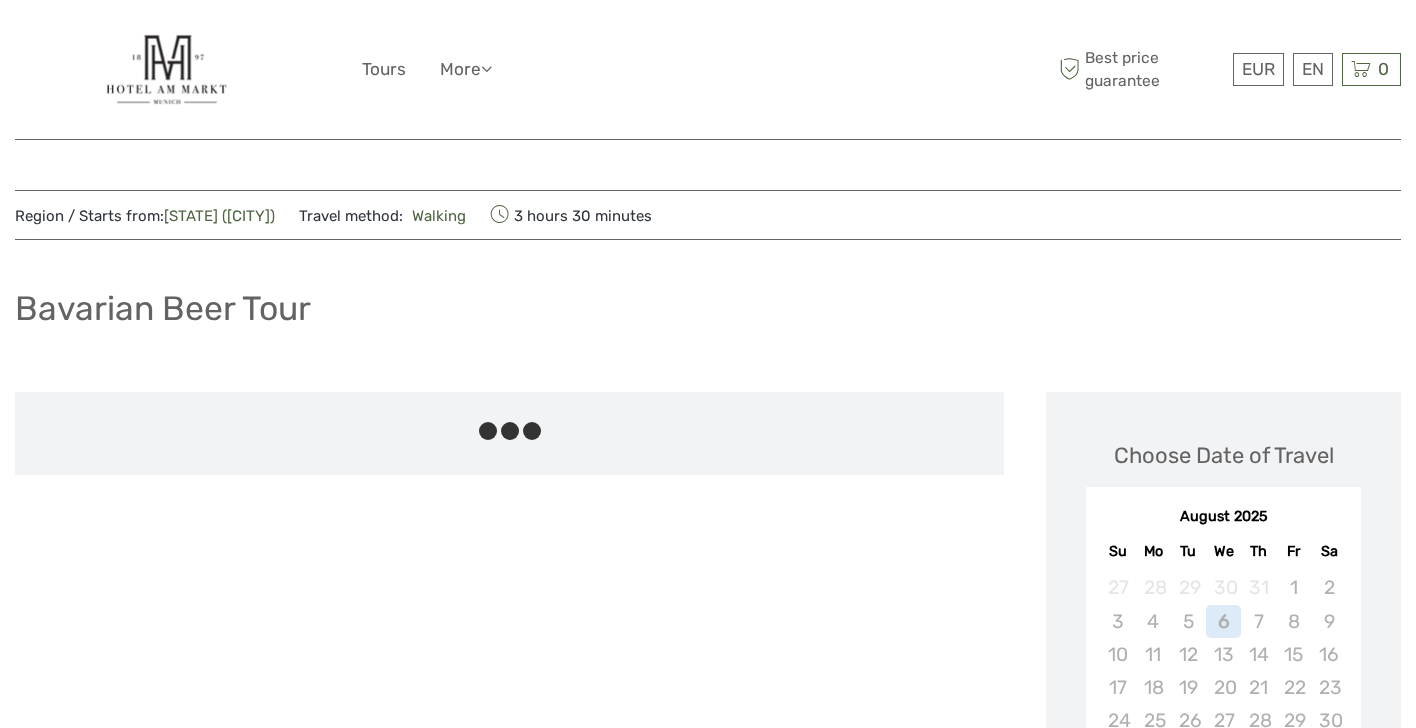 scroll, scrollTop: 0, scrollLeft: 0, axis: both 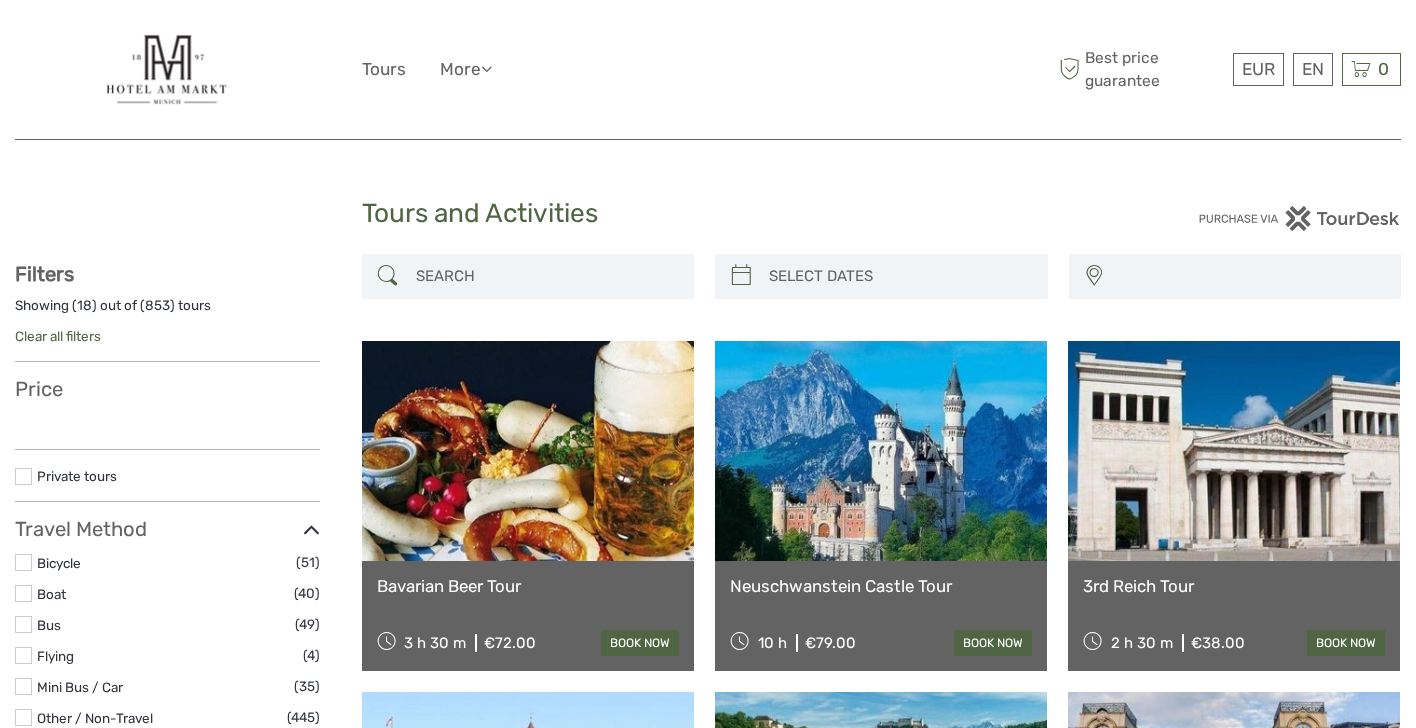 select 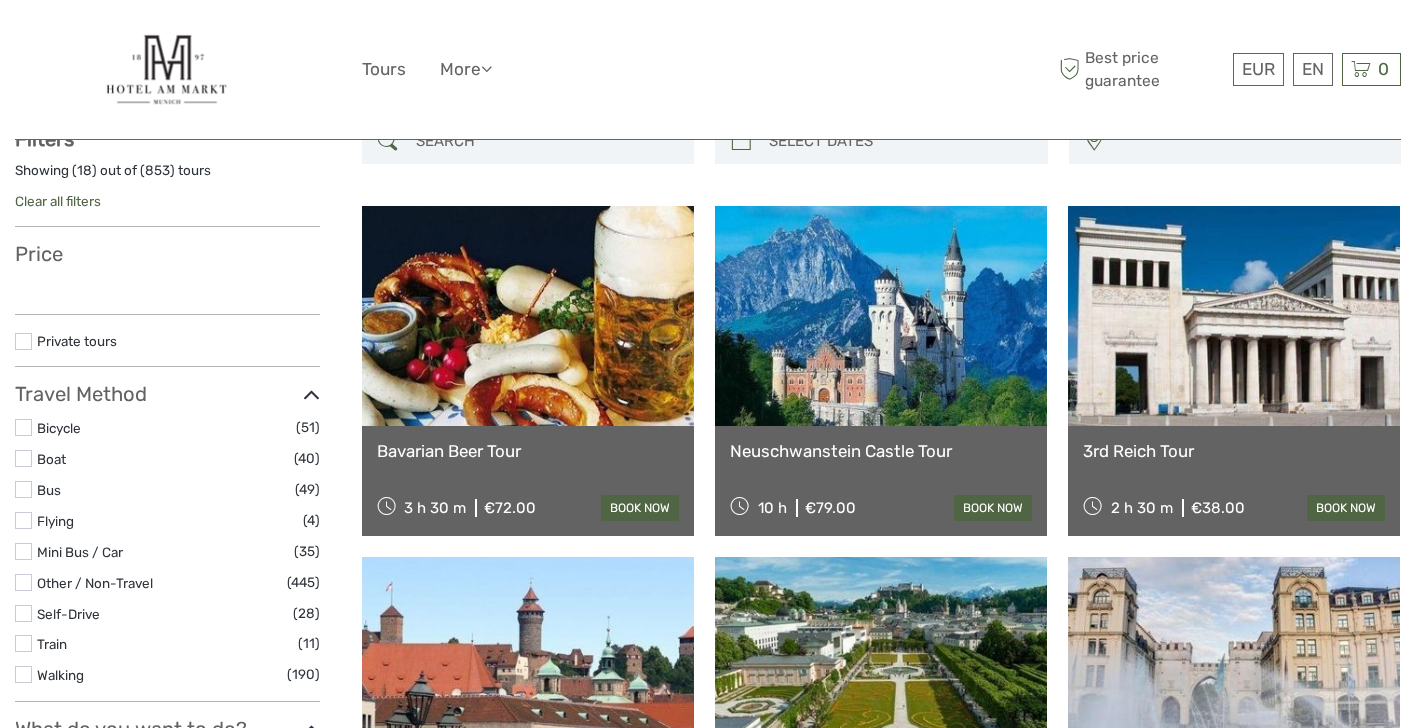 select 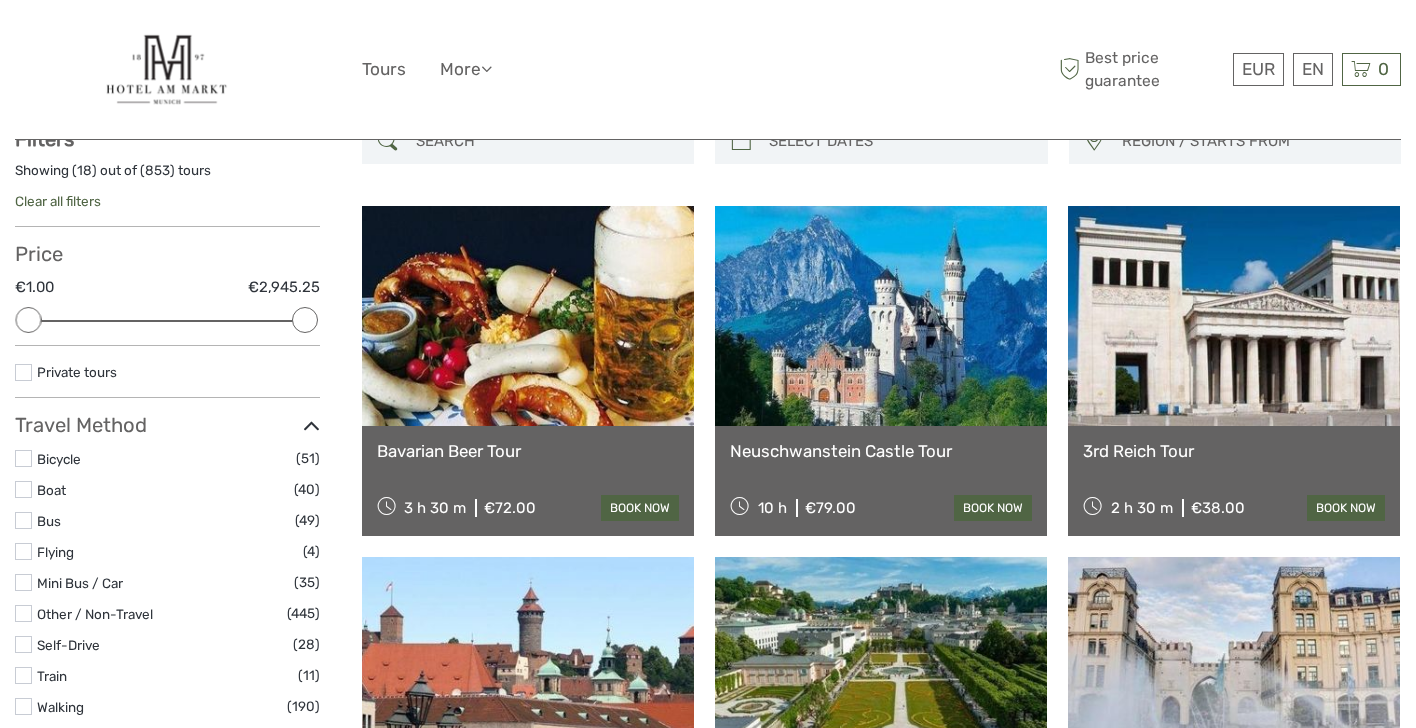 scroll, scrollTop: 0, scrollLeft: 0, axis: both 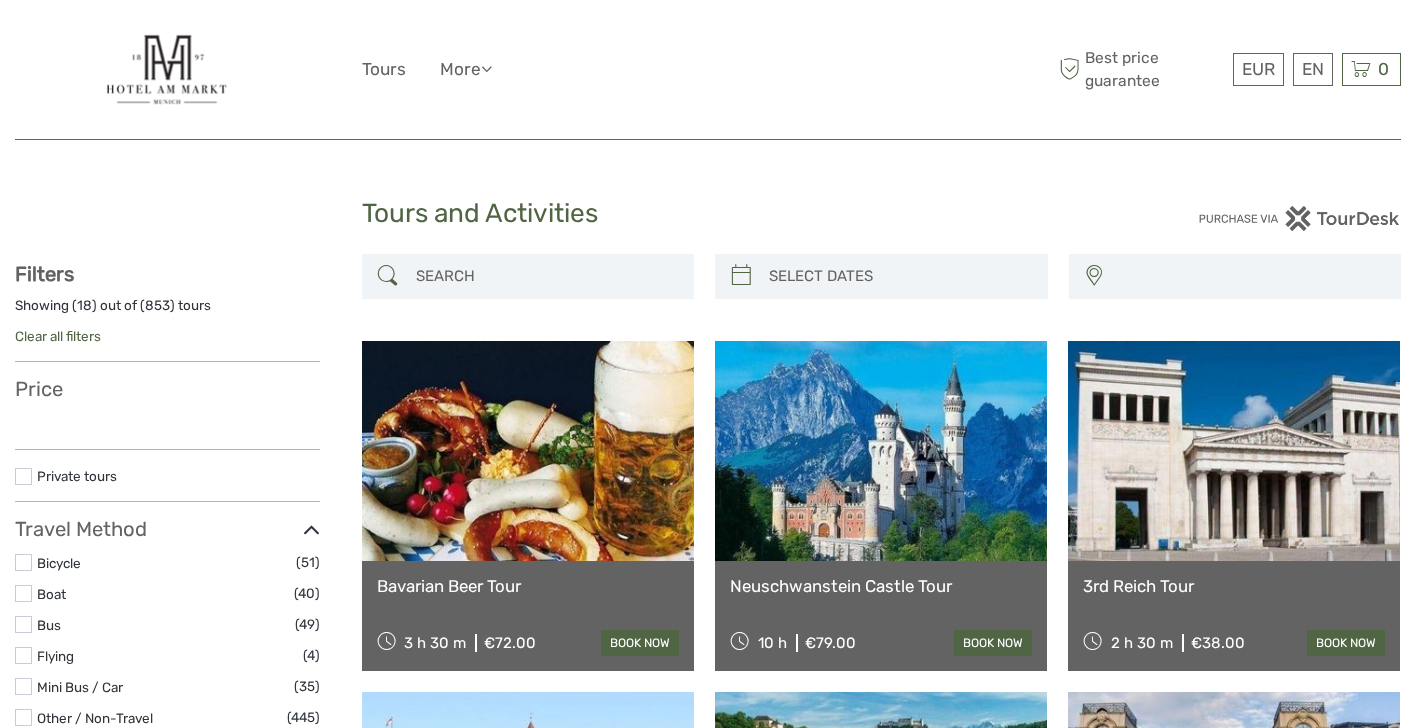 select 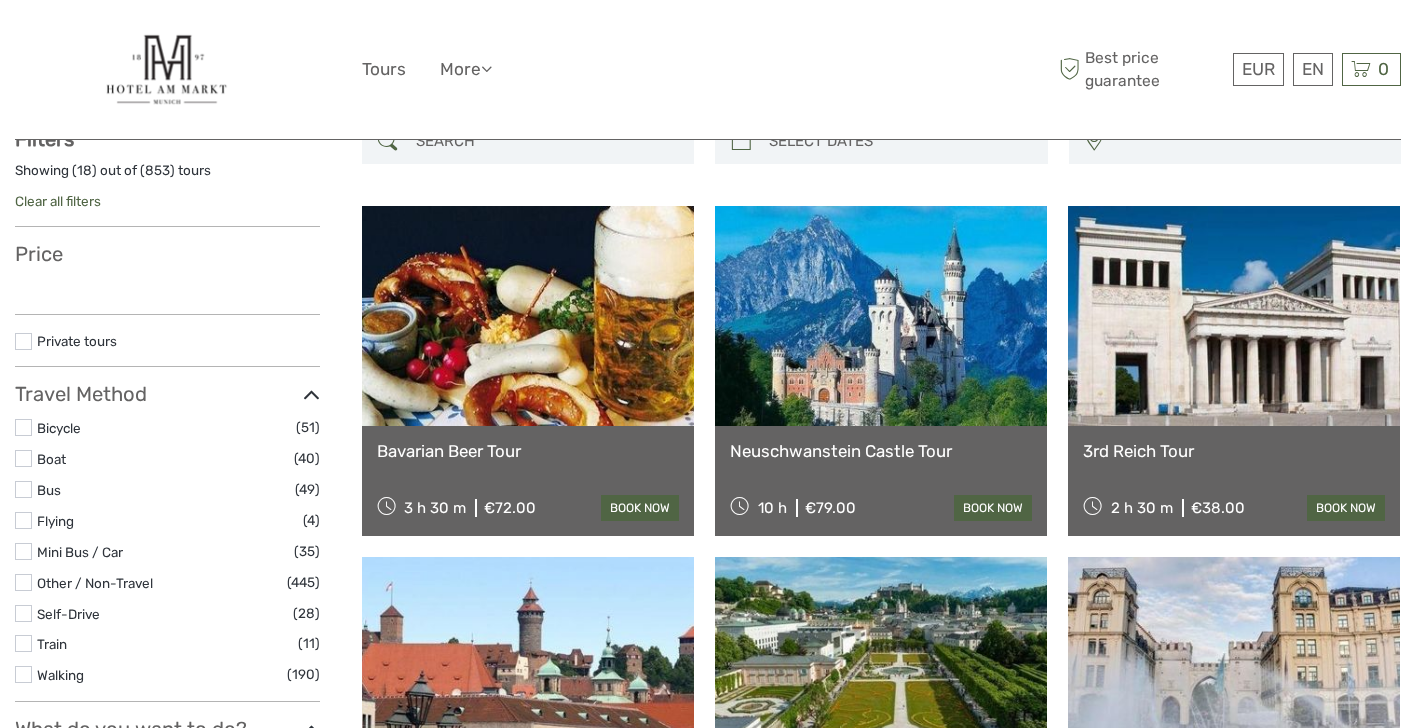 select 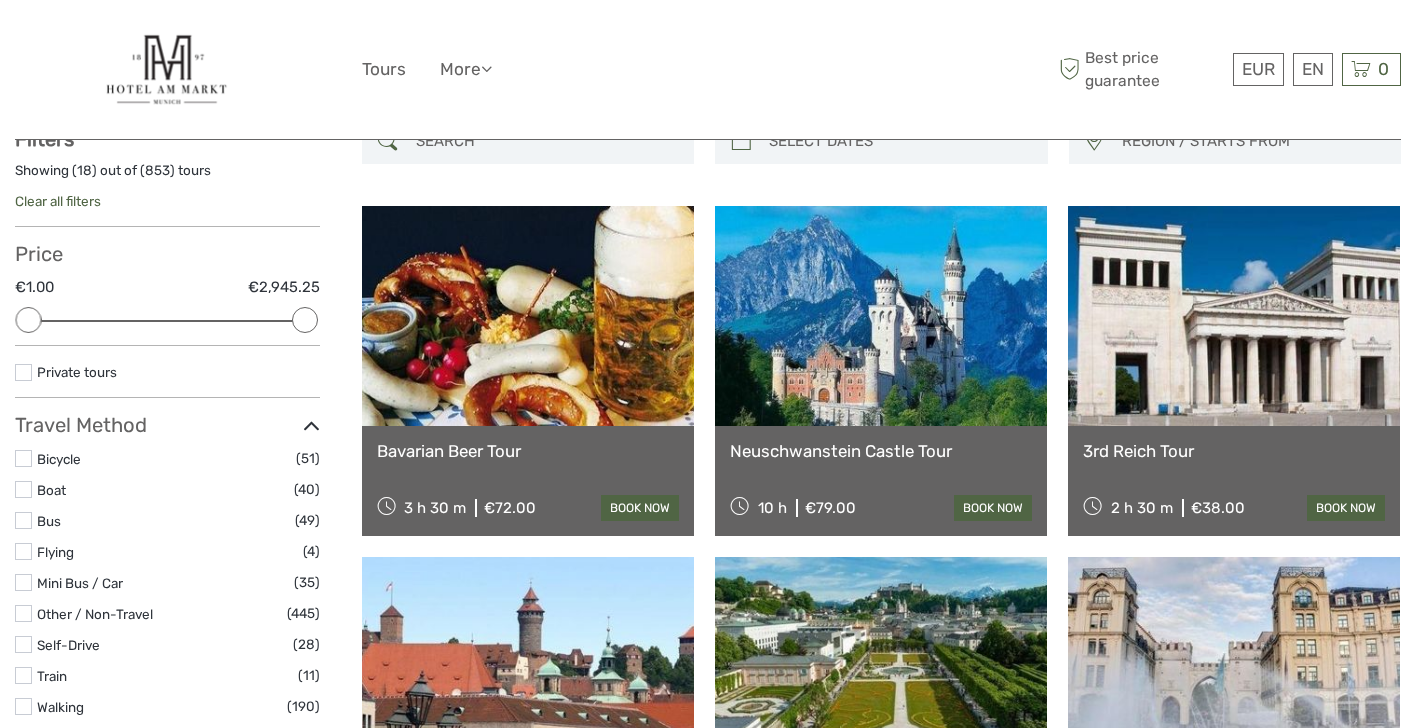 scroll, scrollTop: 0, scrollLeft: 0, axis: both 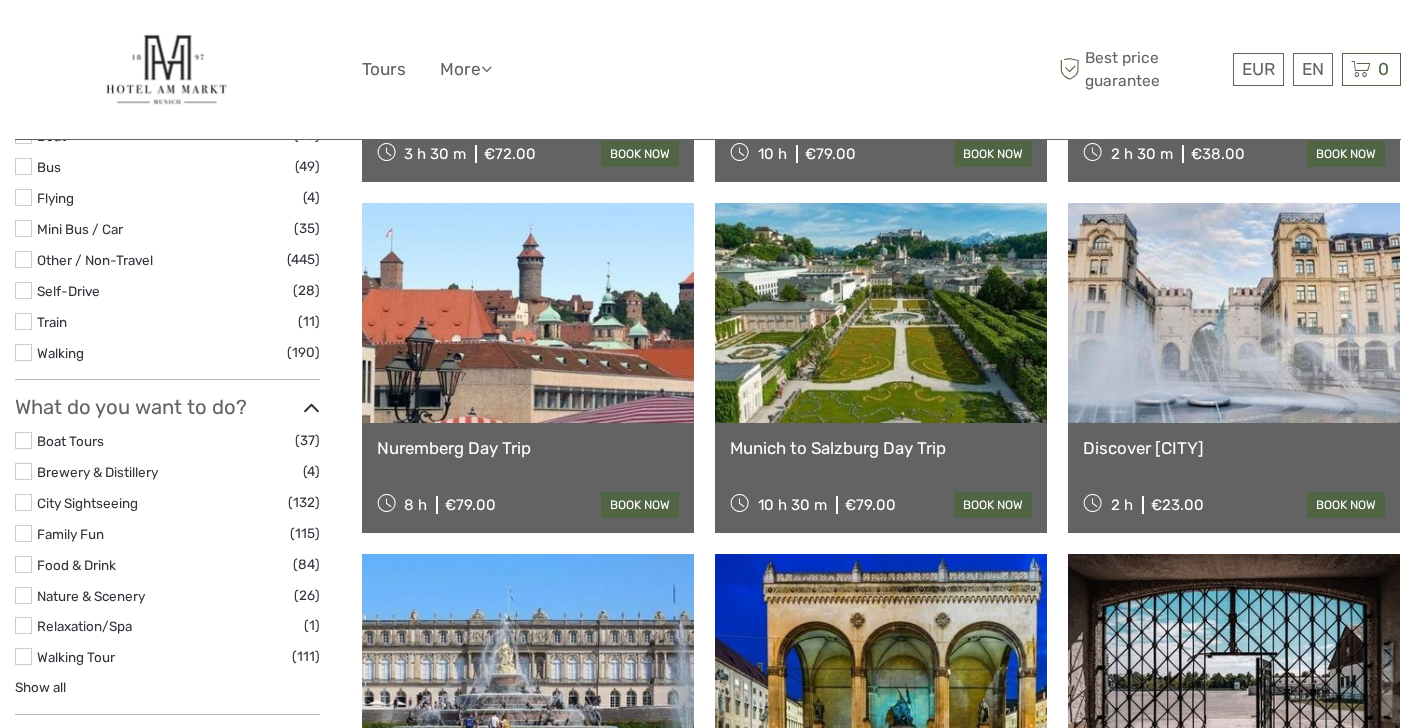 click at bounding box center (881, 313) 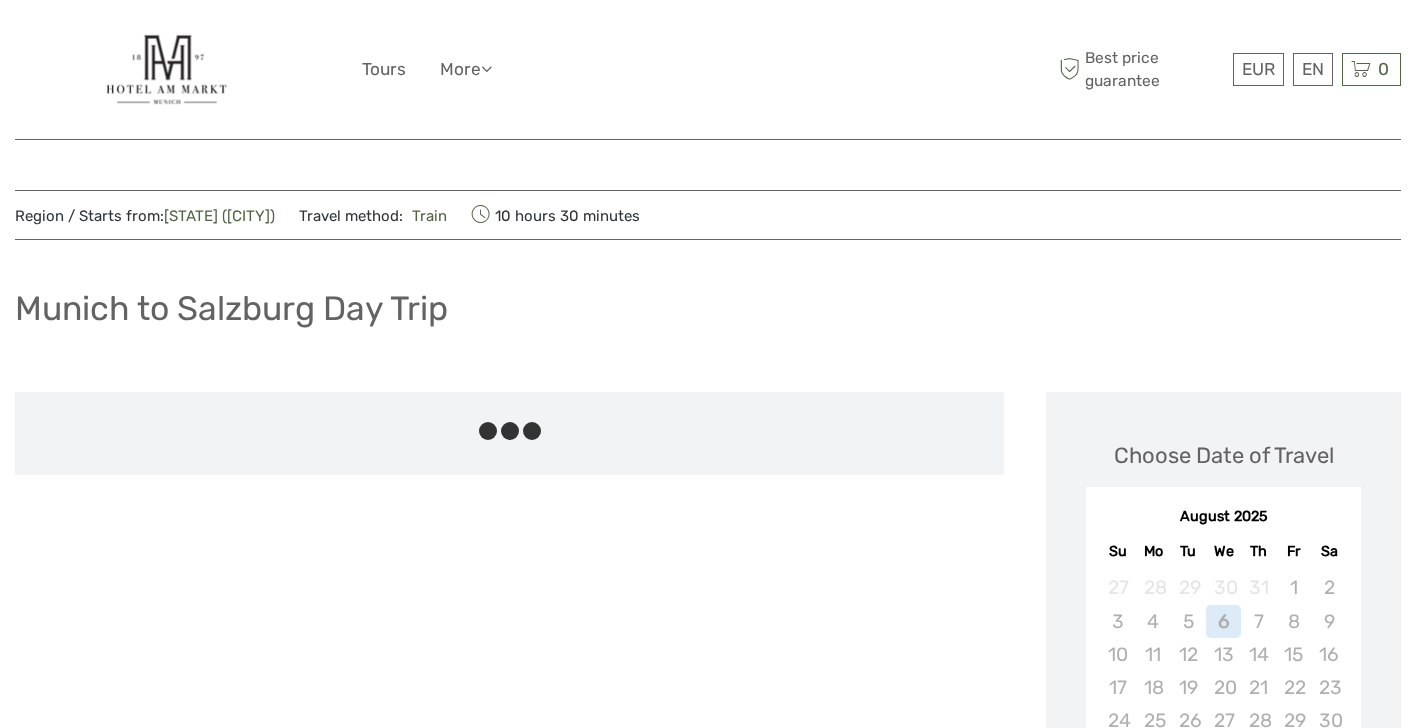 scroll, scrollTop: 0, scrollLeft: 0, axis: both 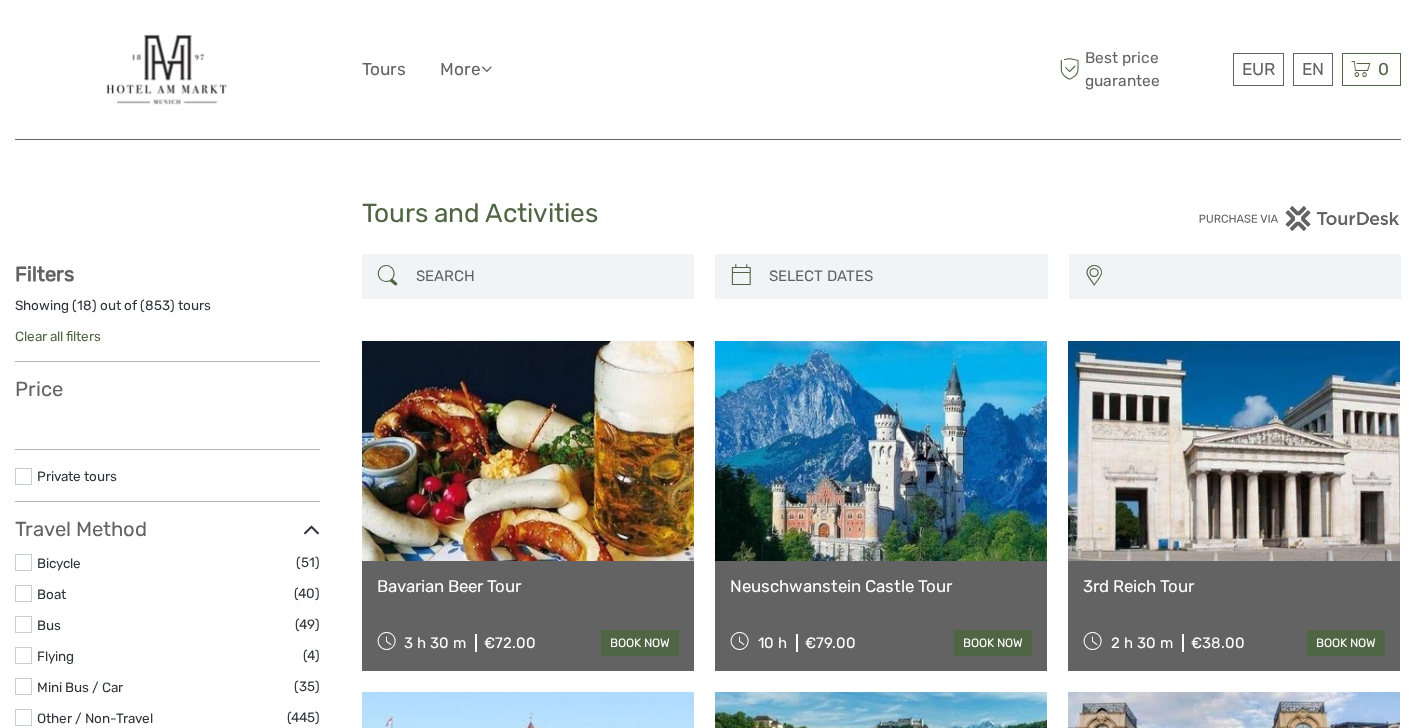 select 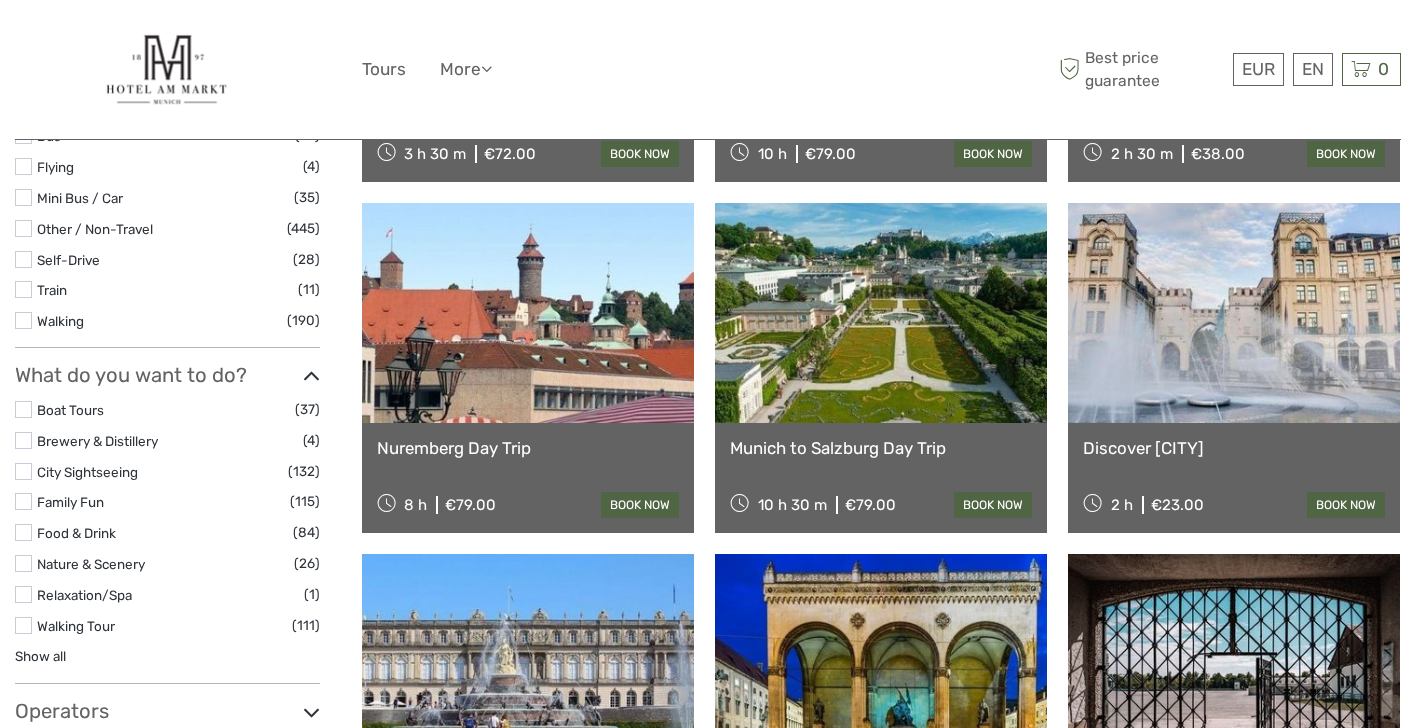 select 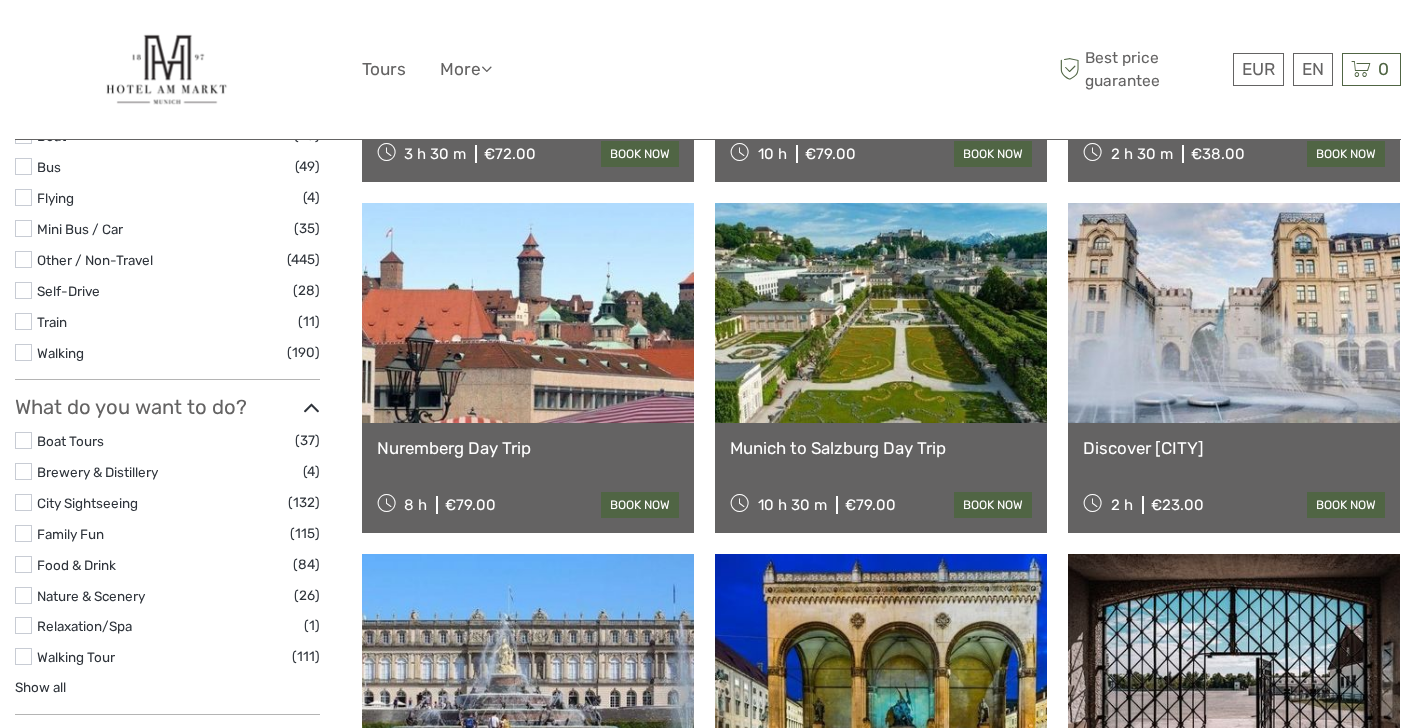 scroll, scrollTop: 0, scrollLeft: 0, axis: both 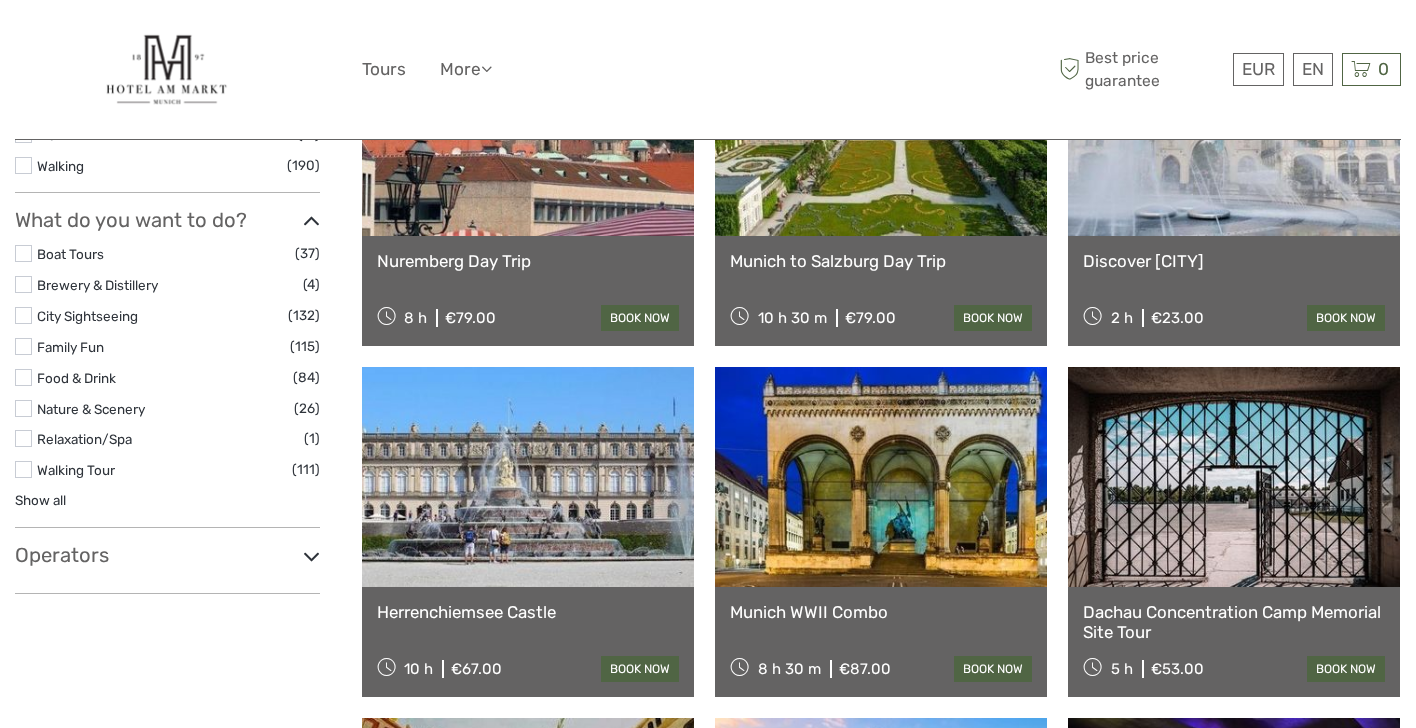 click at bounding box center (1234, 126) 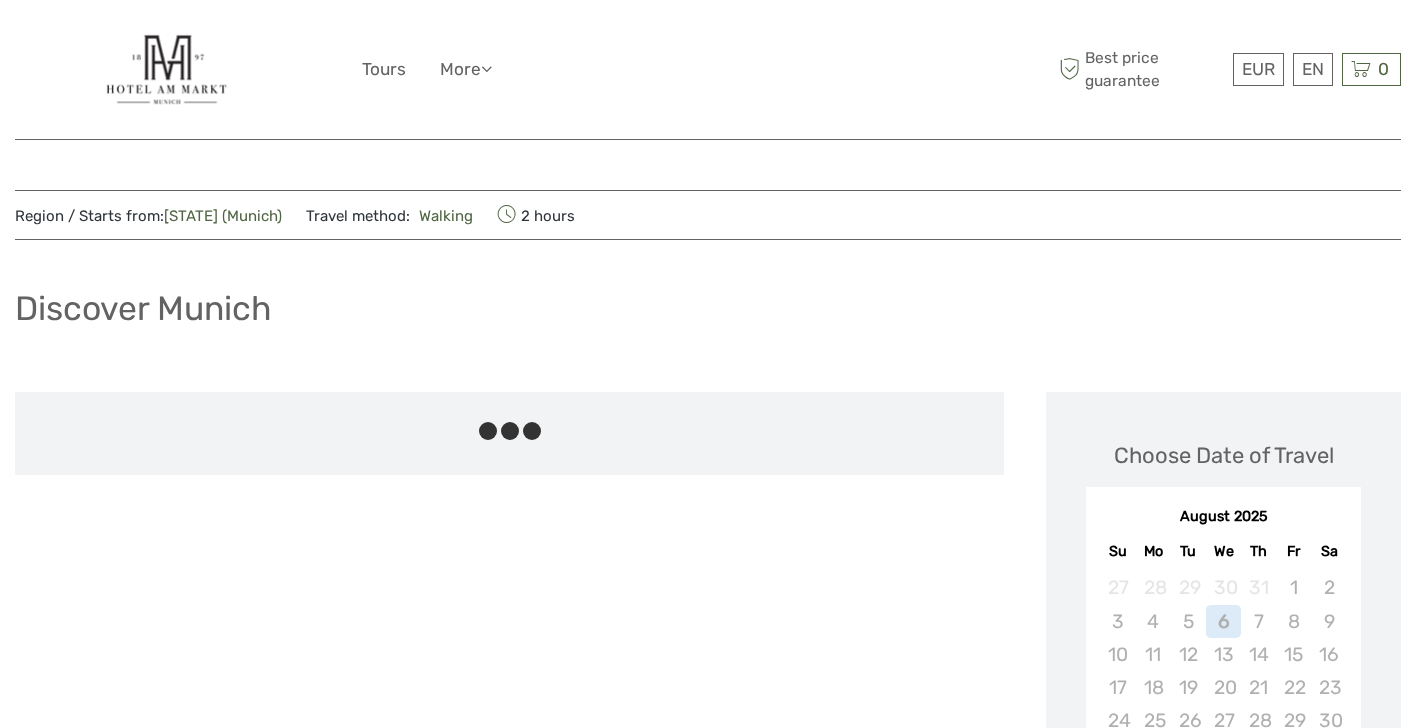 scroll, scrollTop: 0, scrollLeft: 0, axis: both 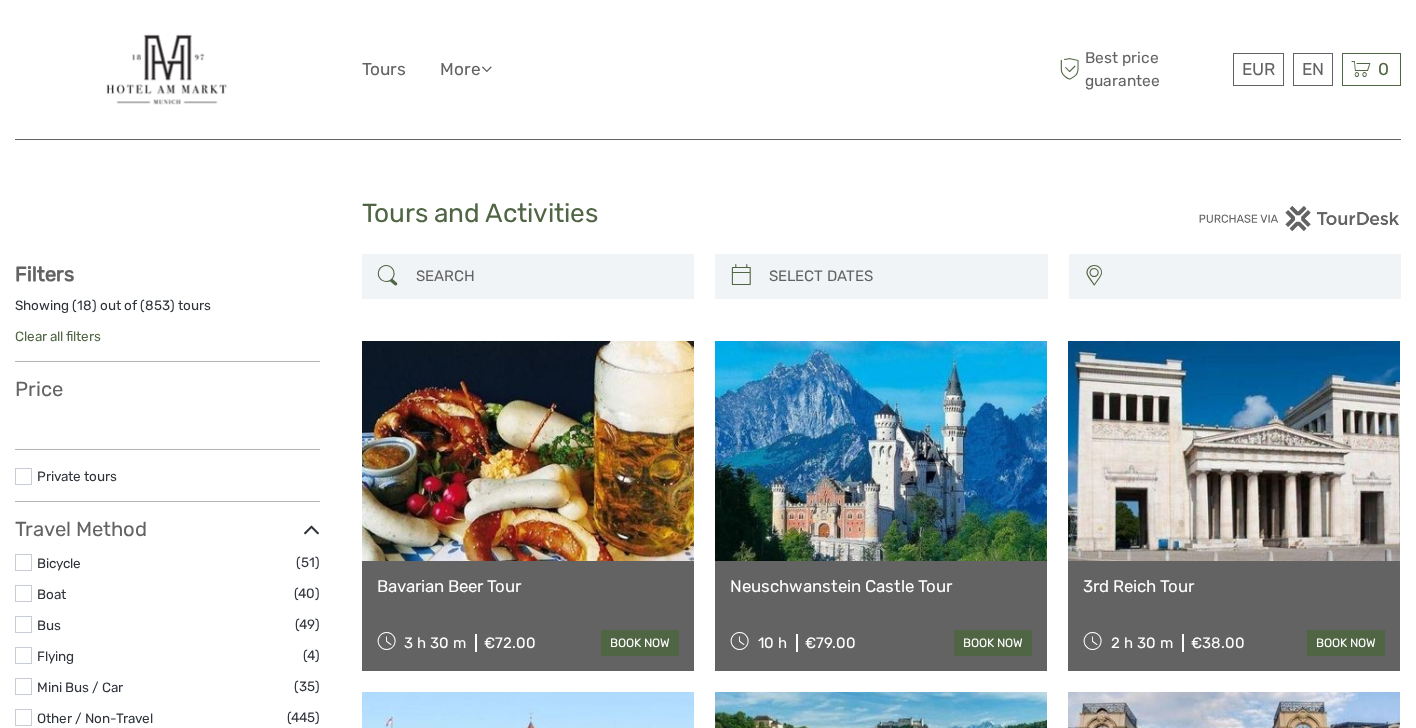 select 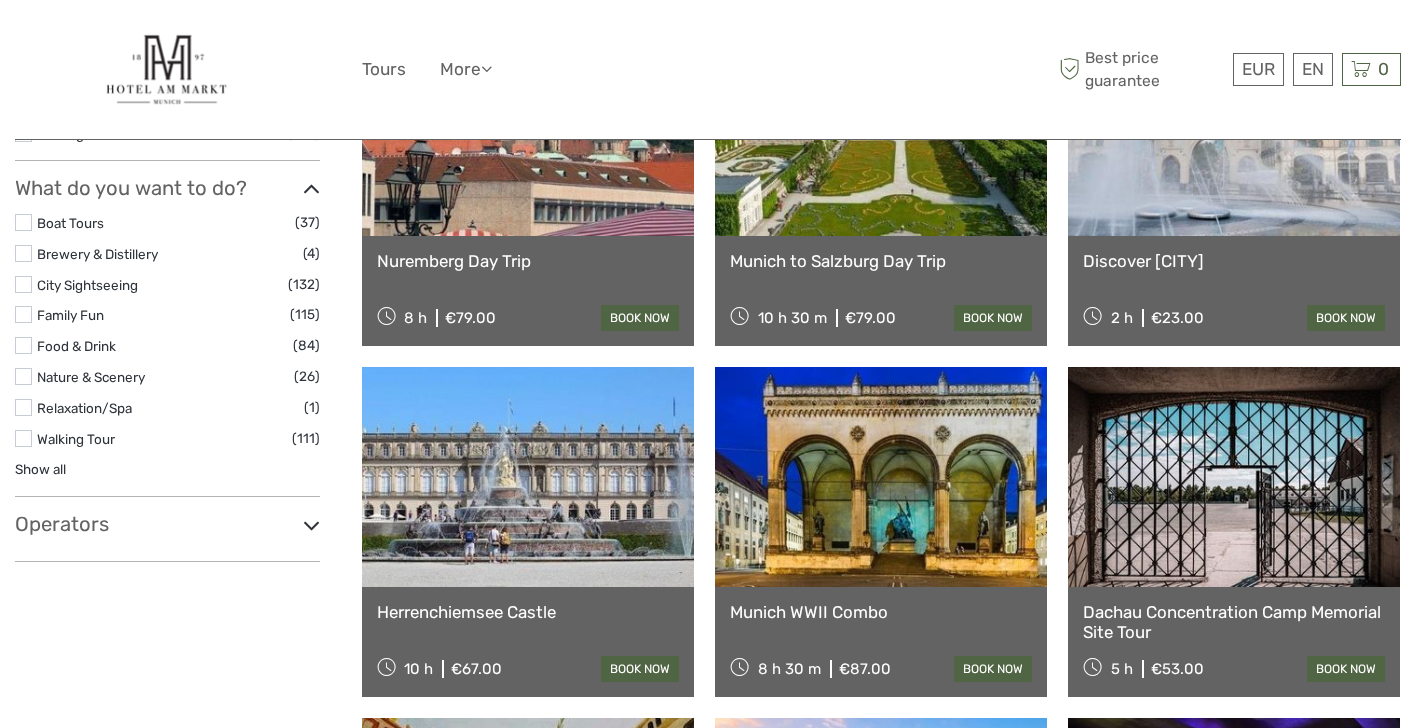select 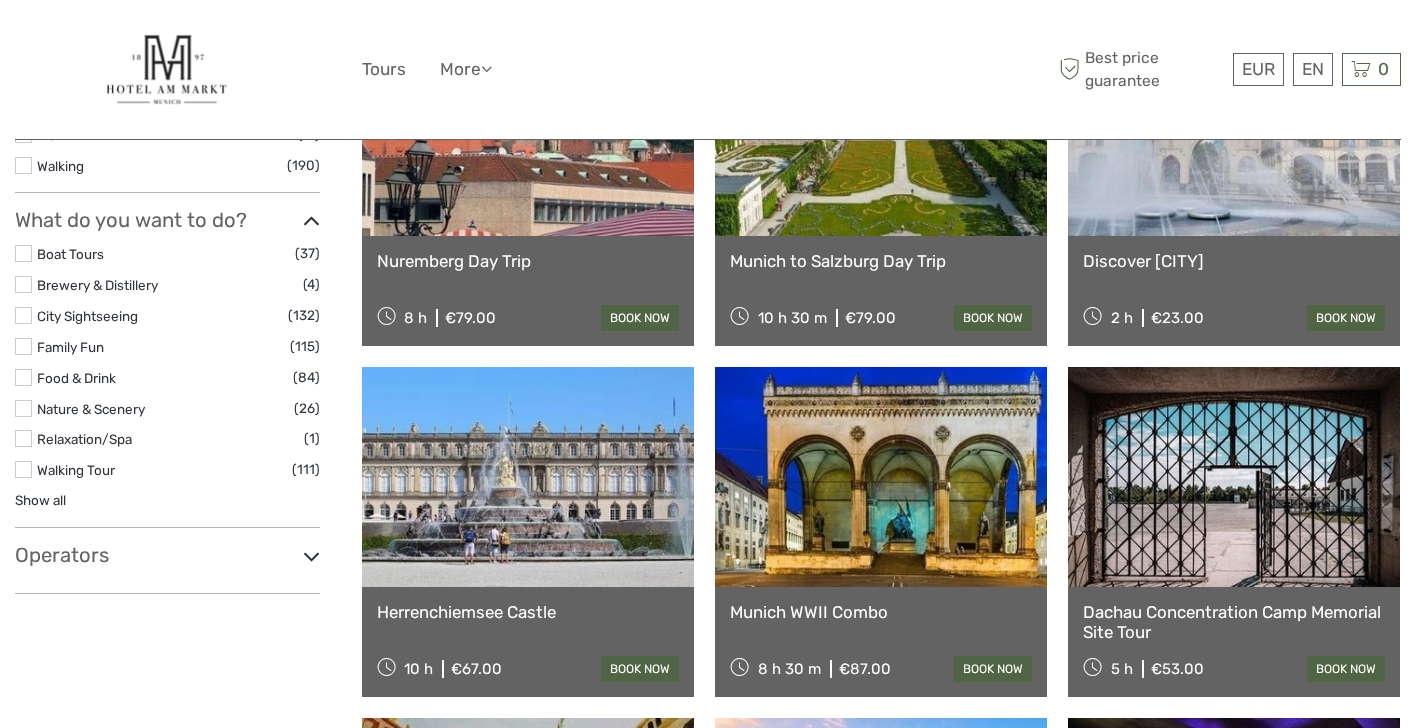 scroll, scrollTop: 0, scrollLeft: 0, axis: both 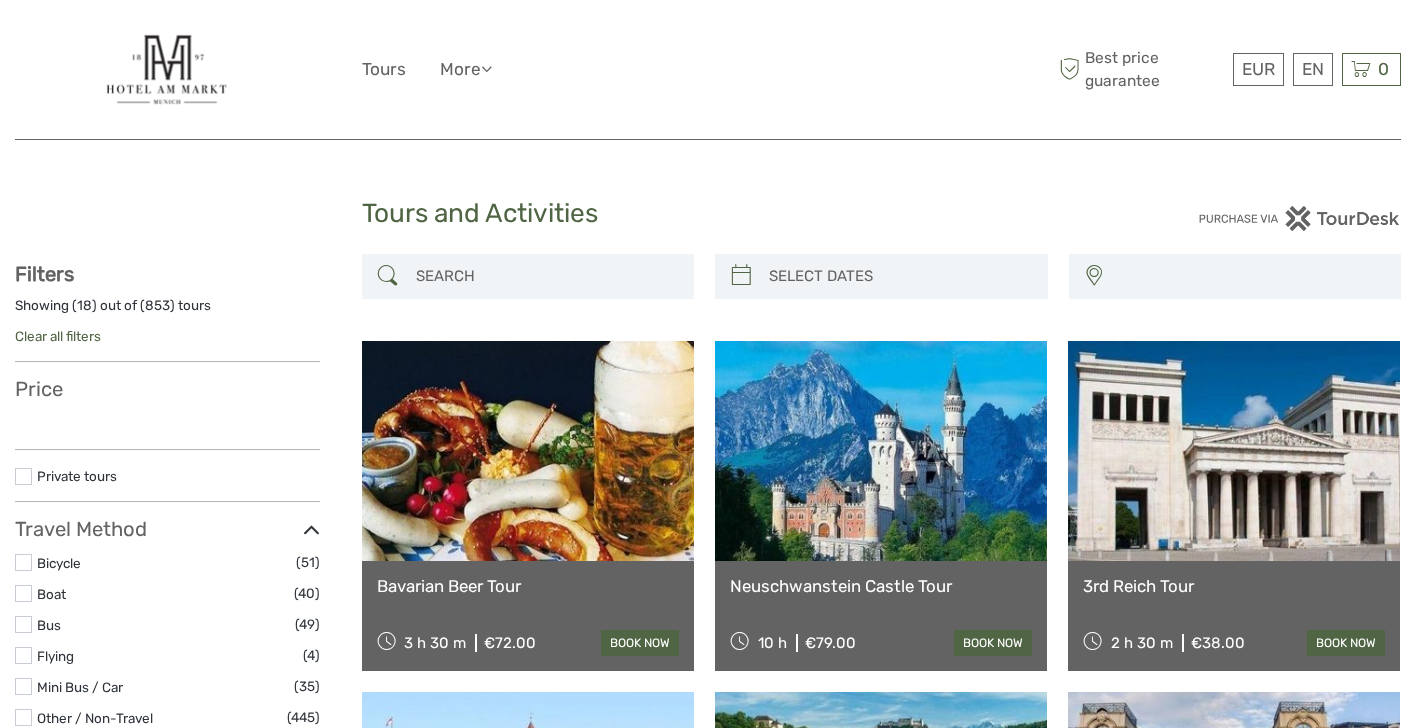 select 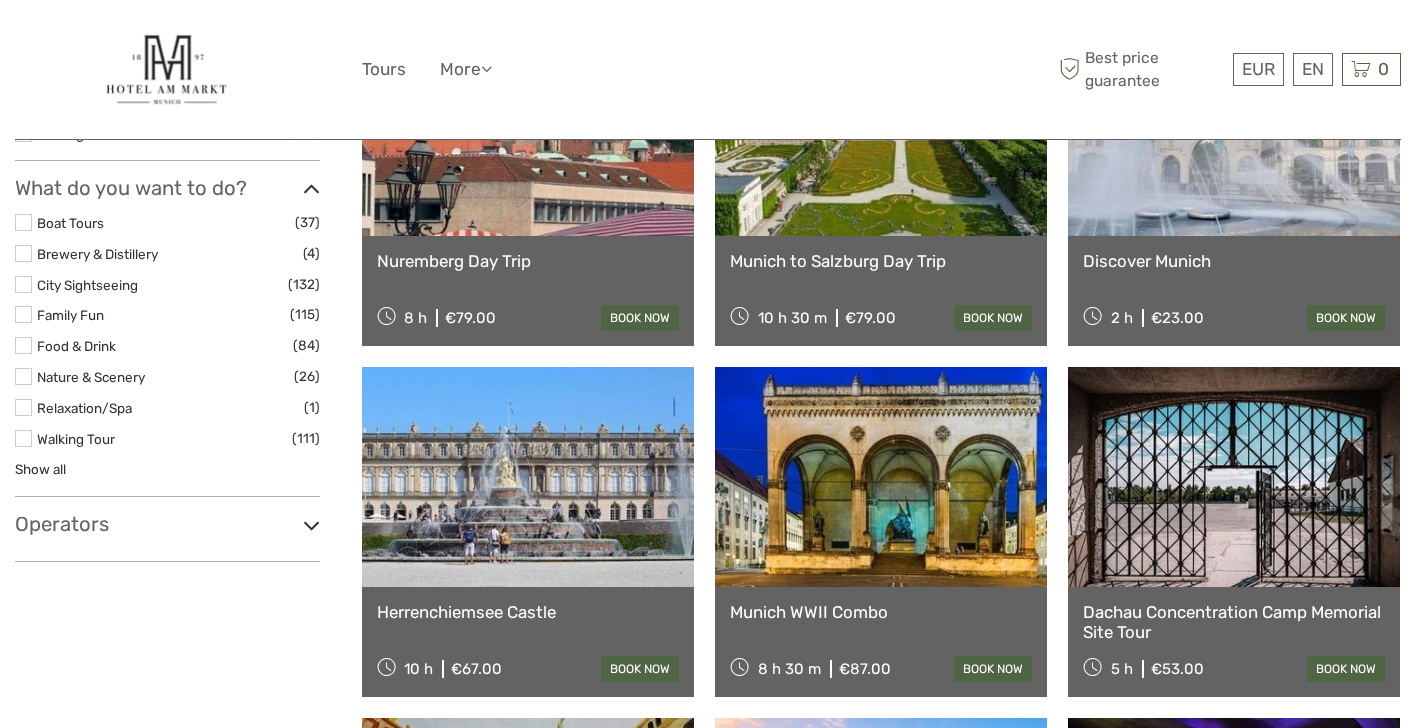select 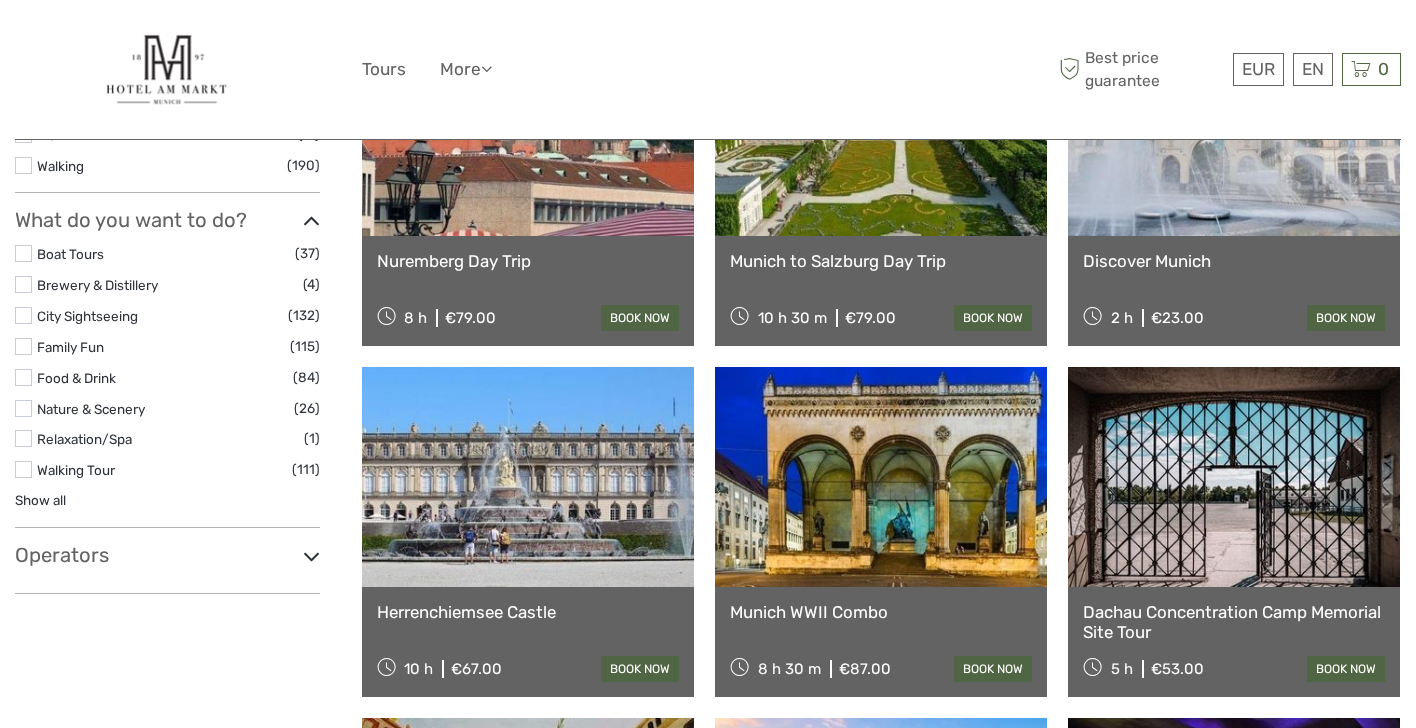 scroll, scrollTop: 0, scrollLeft: 0, axis: both 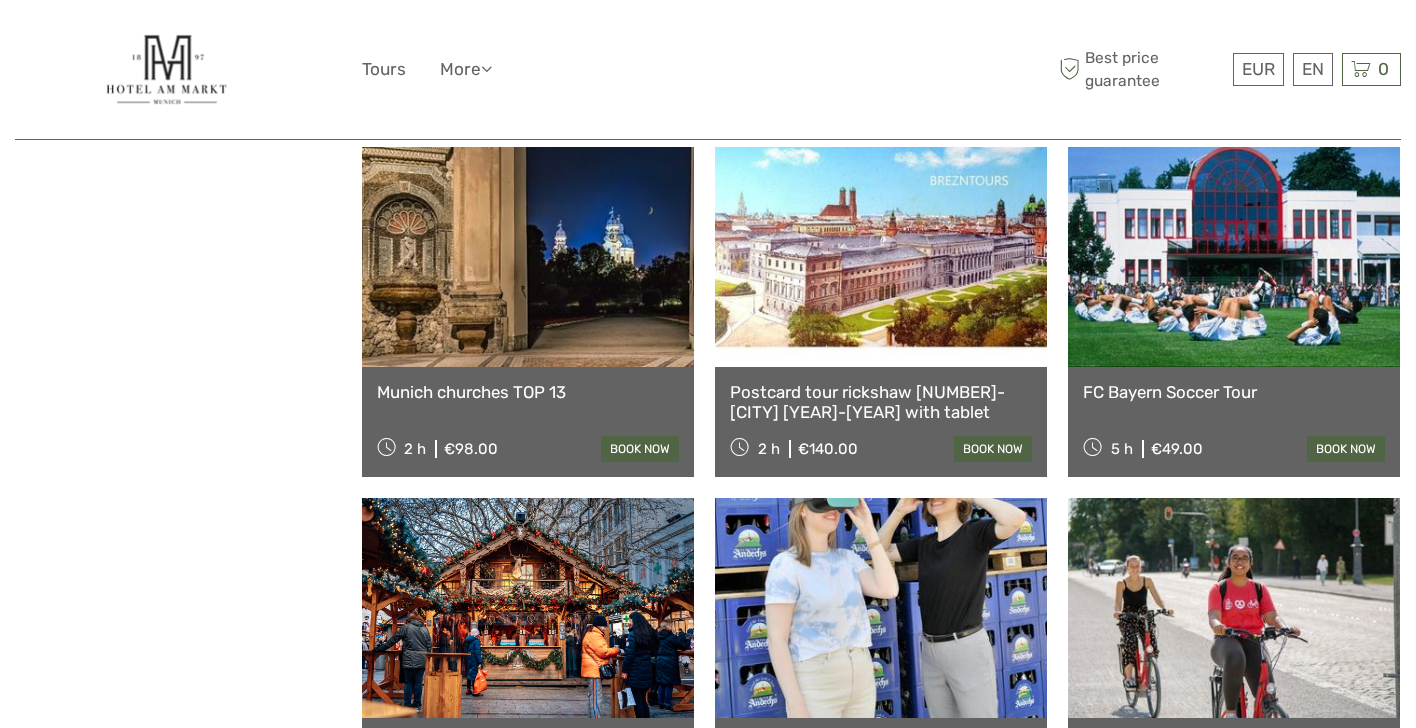 click on "Munich churches TOP 13" at bounding box center [528, 392] 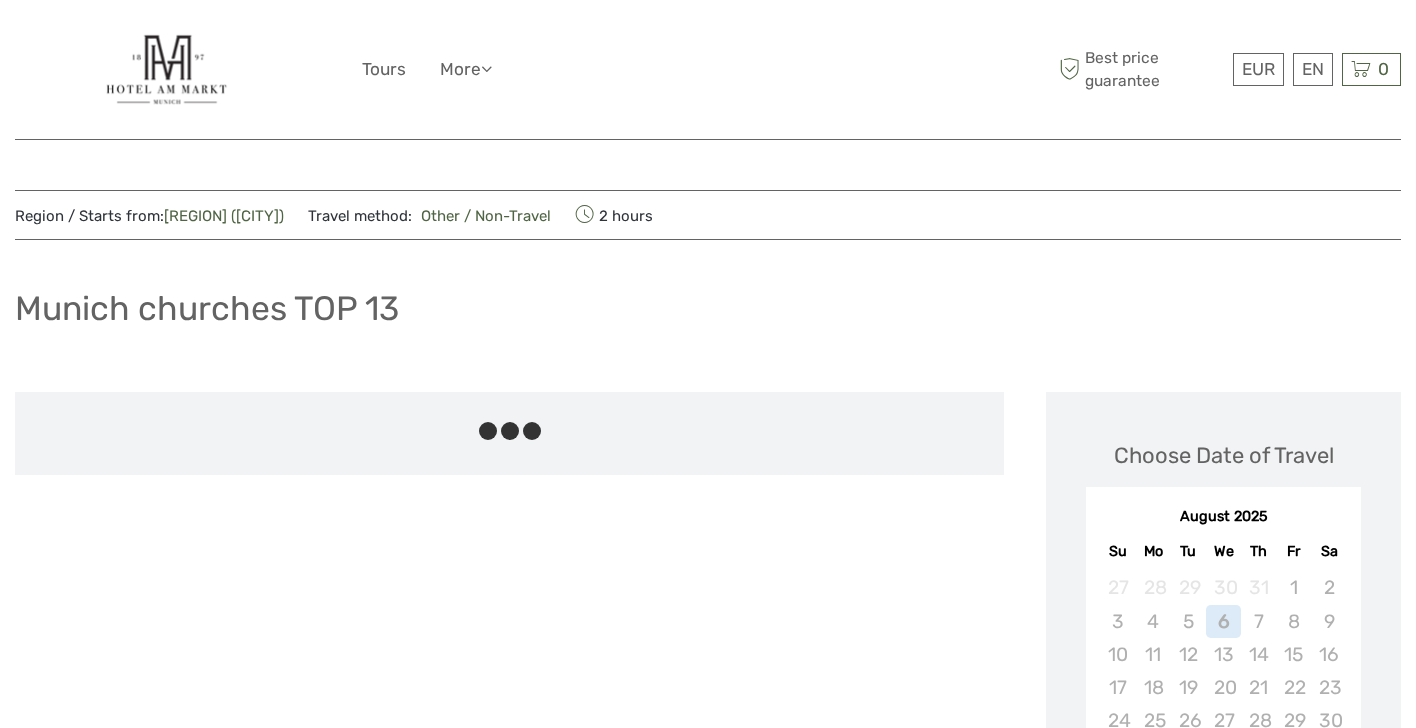 scroll, scrollTop: 0, scrollLeft: 0, axis: both 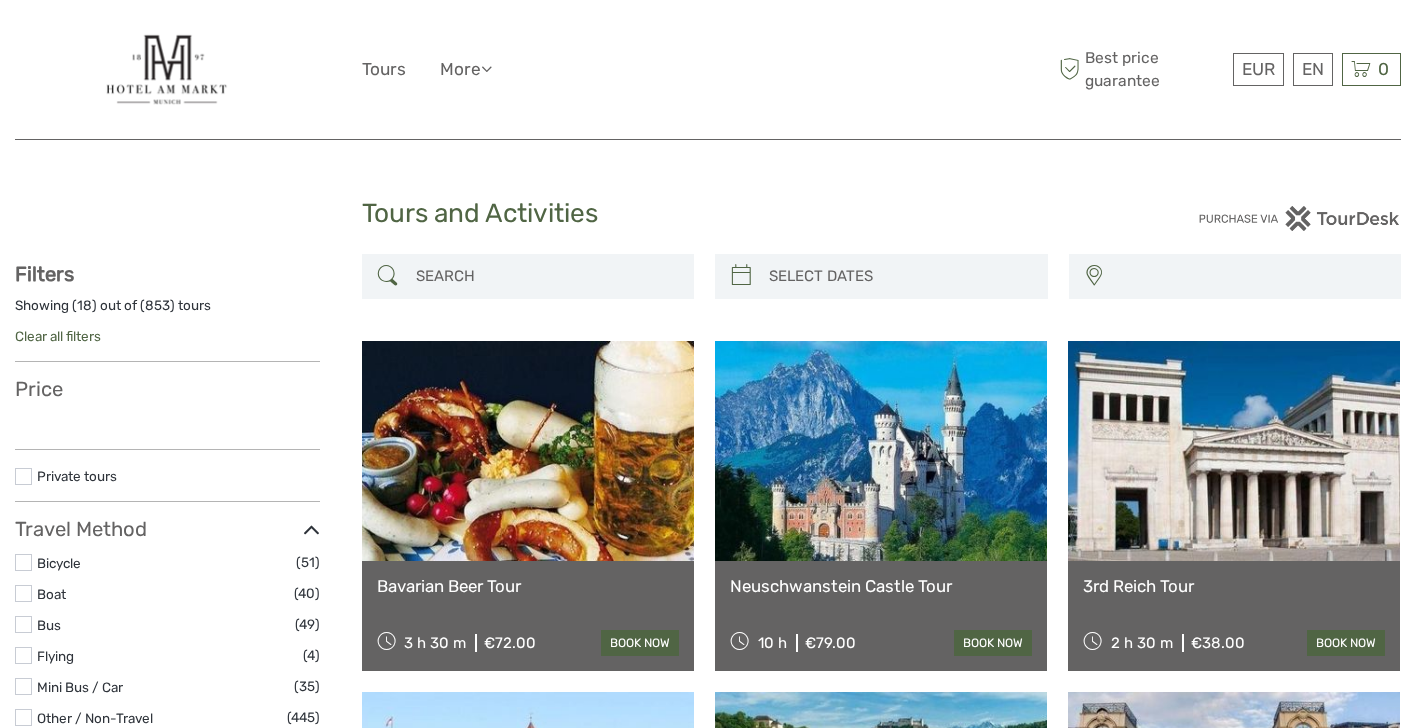select 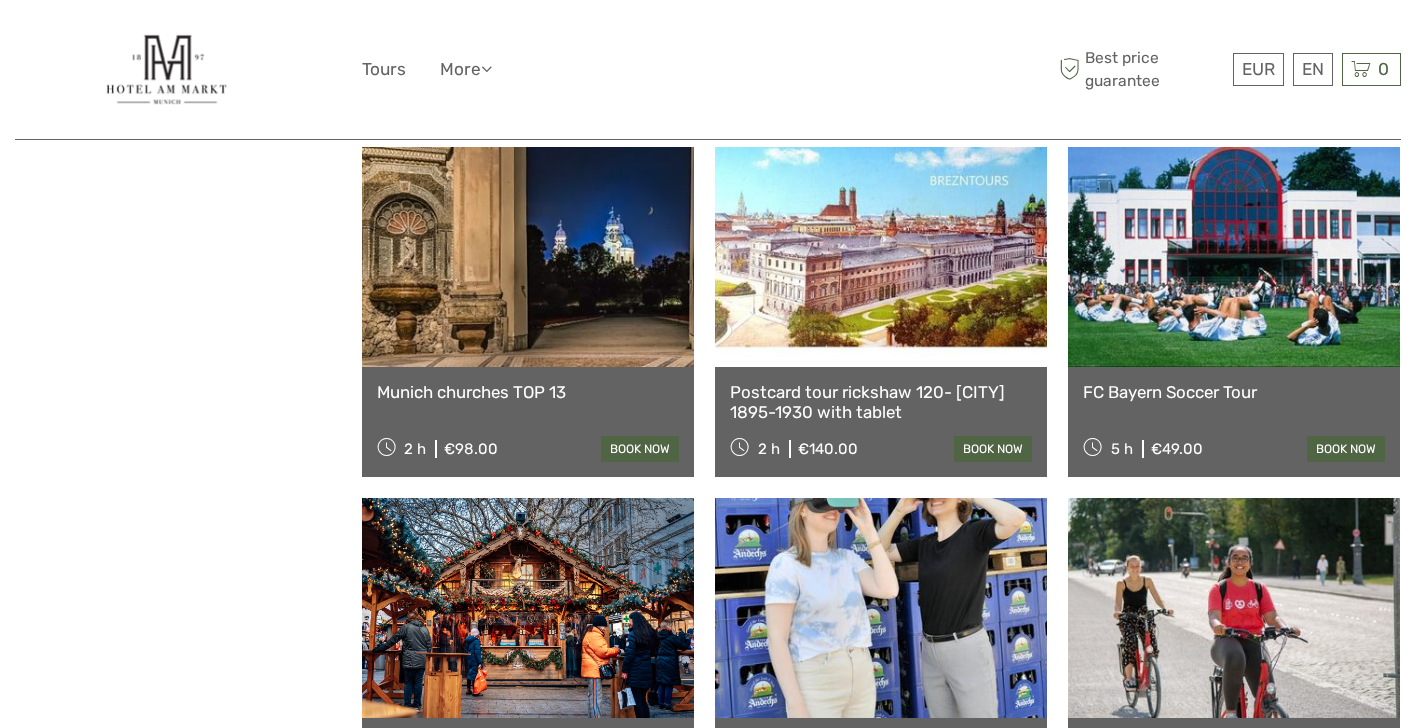 select 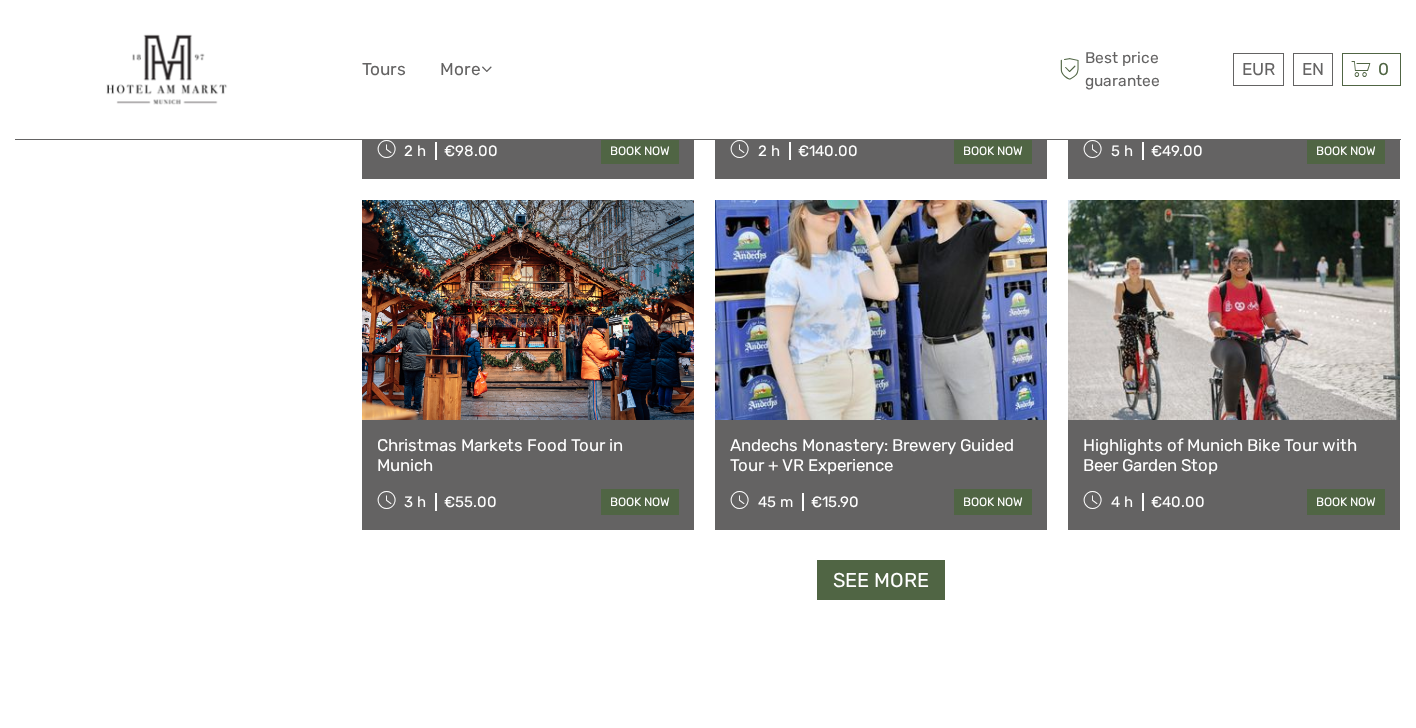 scroll, scrollTop: 1931, scrollLeft: 0, axis: vertical 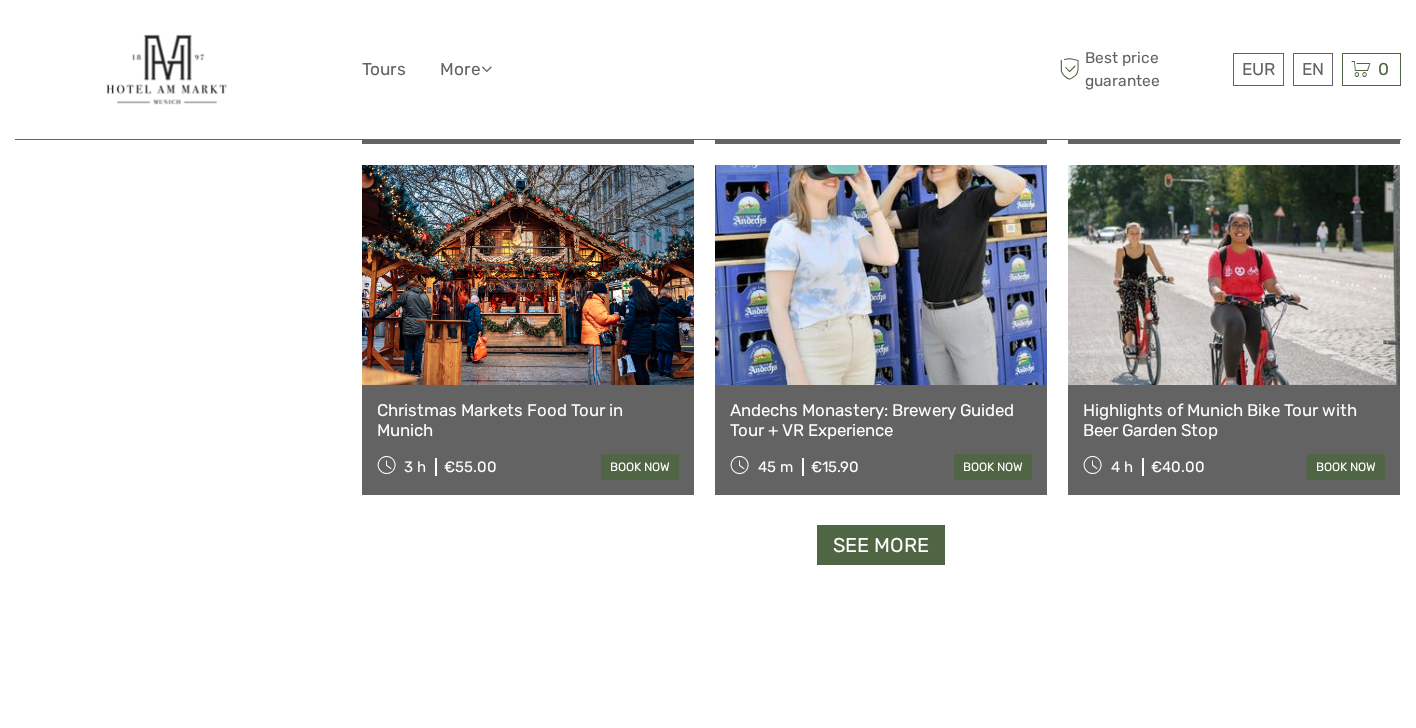 click on "See more" at bounding box center (881, 545) 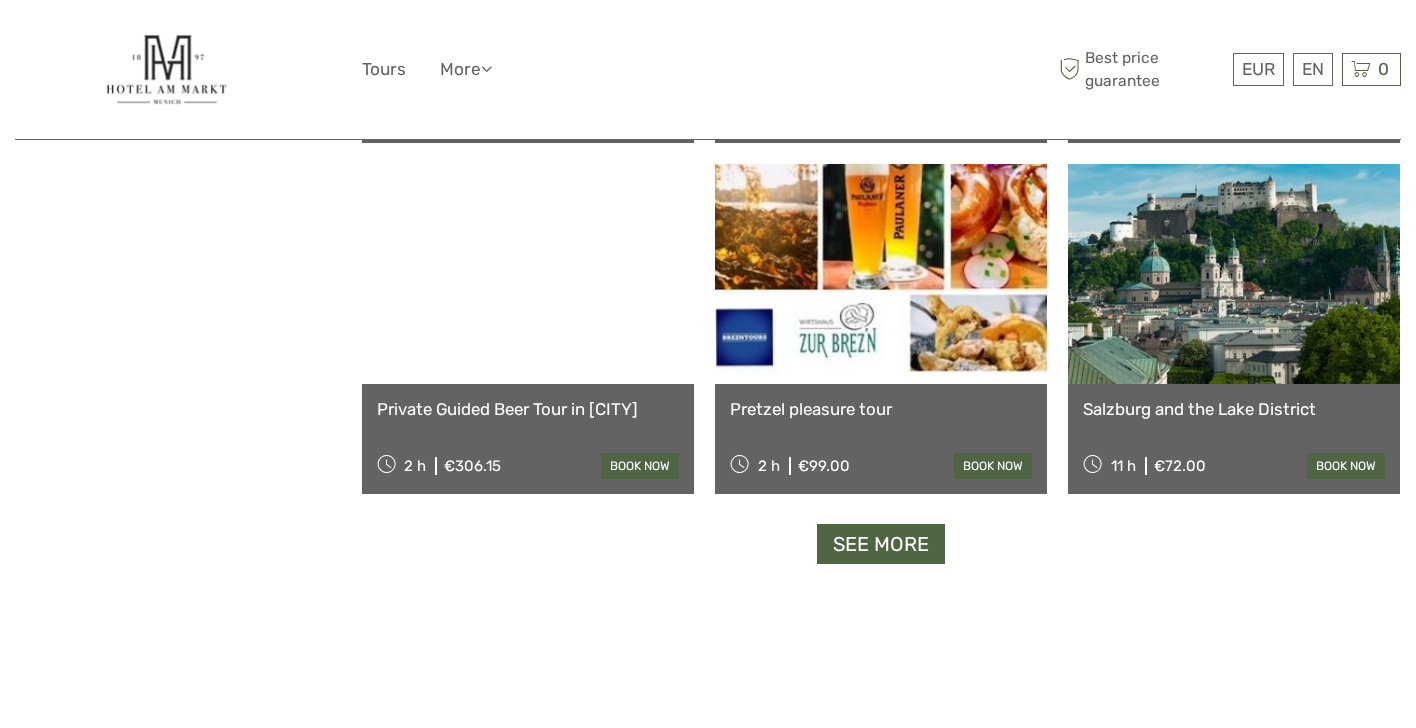 scroll, scrollTop: 4049, scrollLeft: 0, axis: vertical 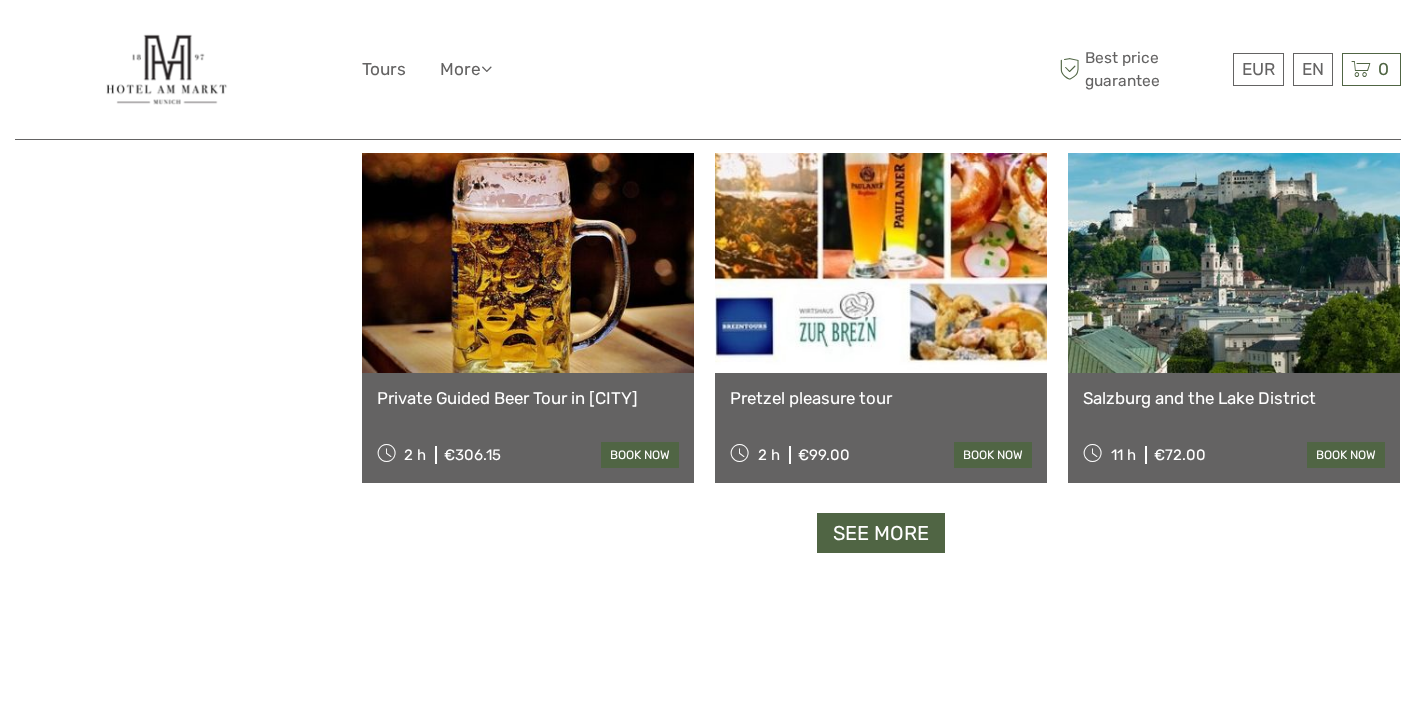 click on "See more" at bounding box center (881, 533) 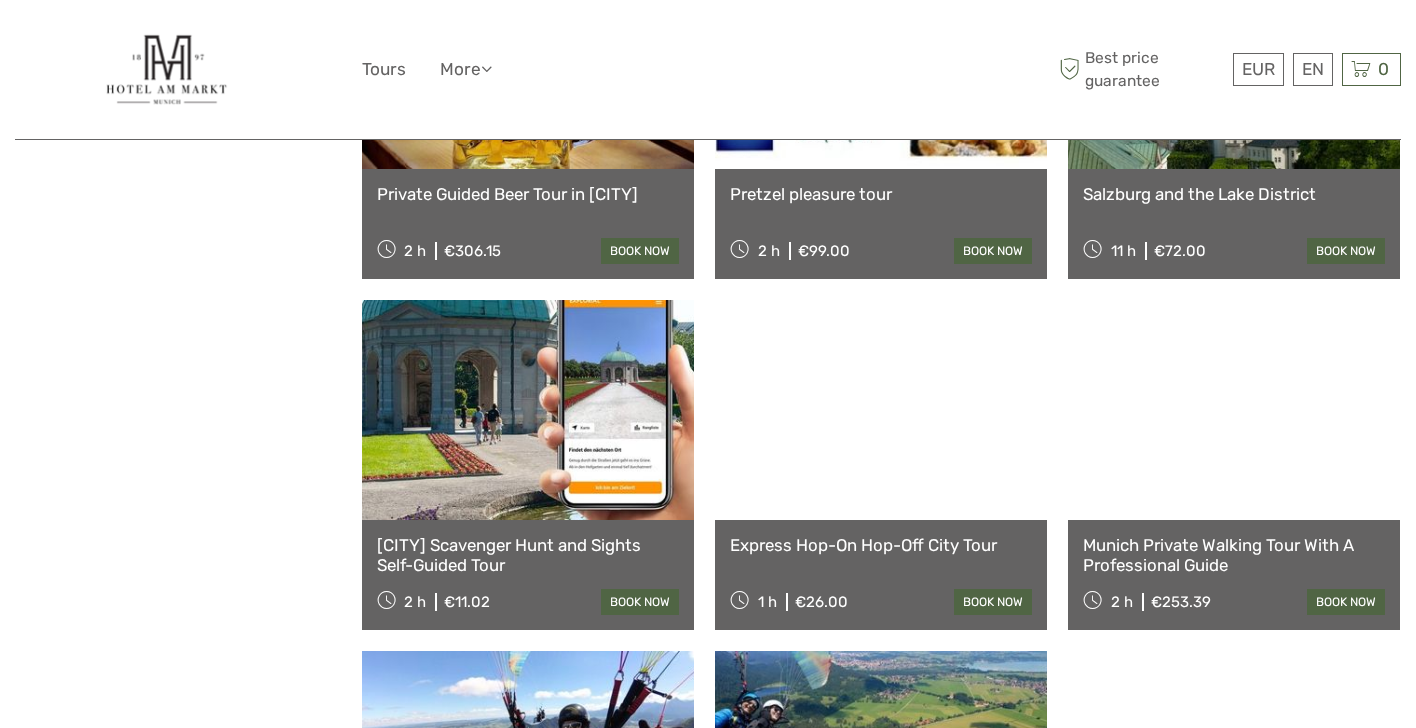 scroll, scrollTop: 4256, scrollLeft: 0, axis: vertical 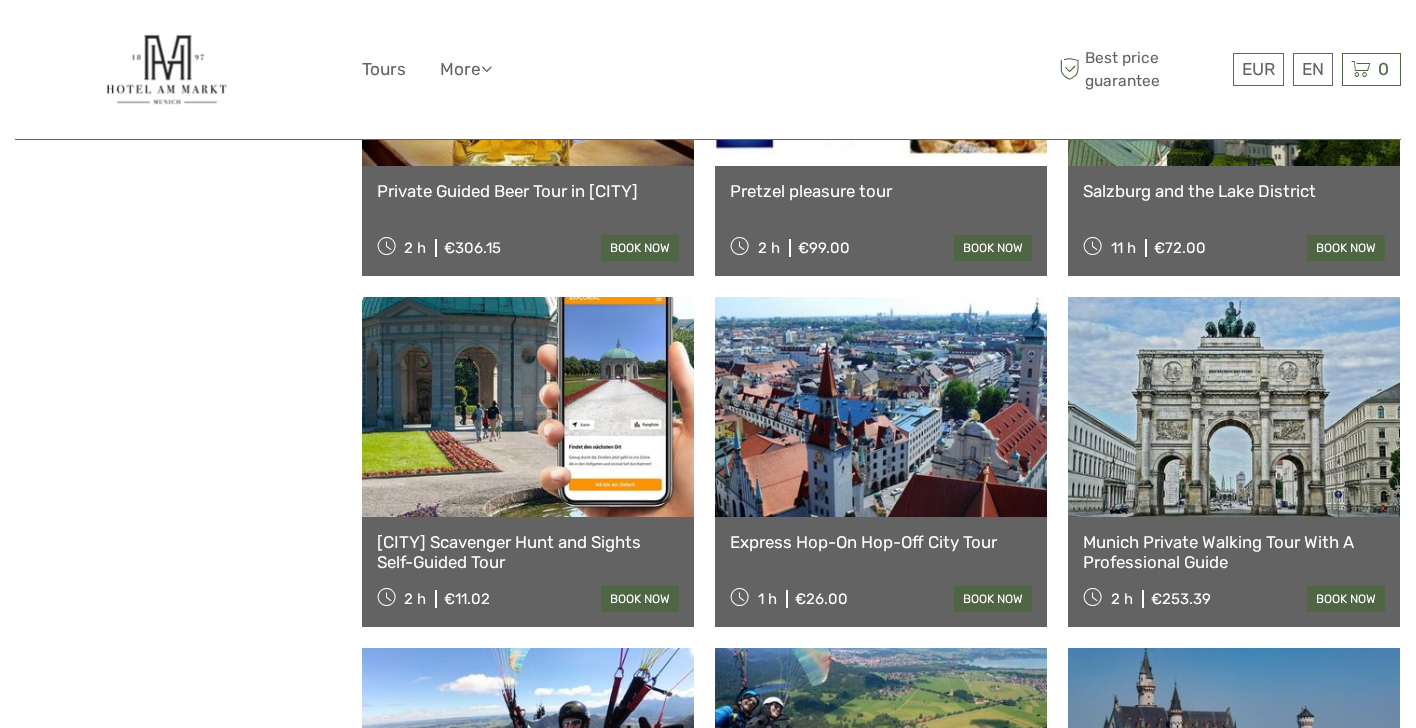 click on "Salzburg and the Lake District
11 h
€72.00
book now" at bounding box center (1234, 221) 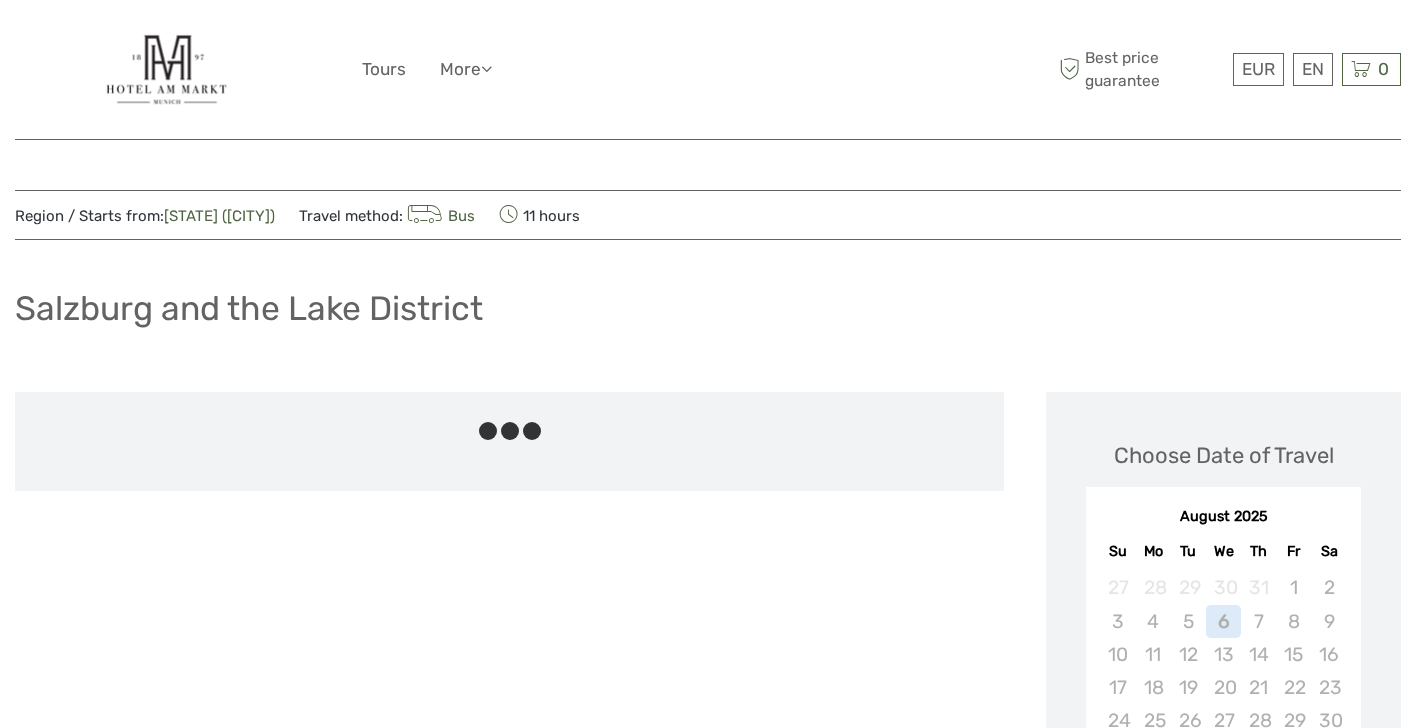 scroll, scrollTop: 0, scrollLeft: 0, axis: both 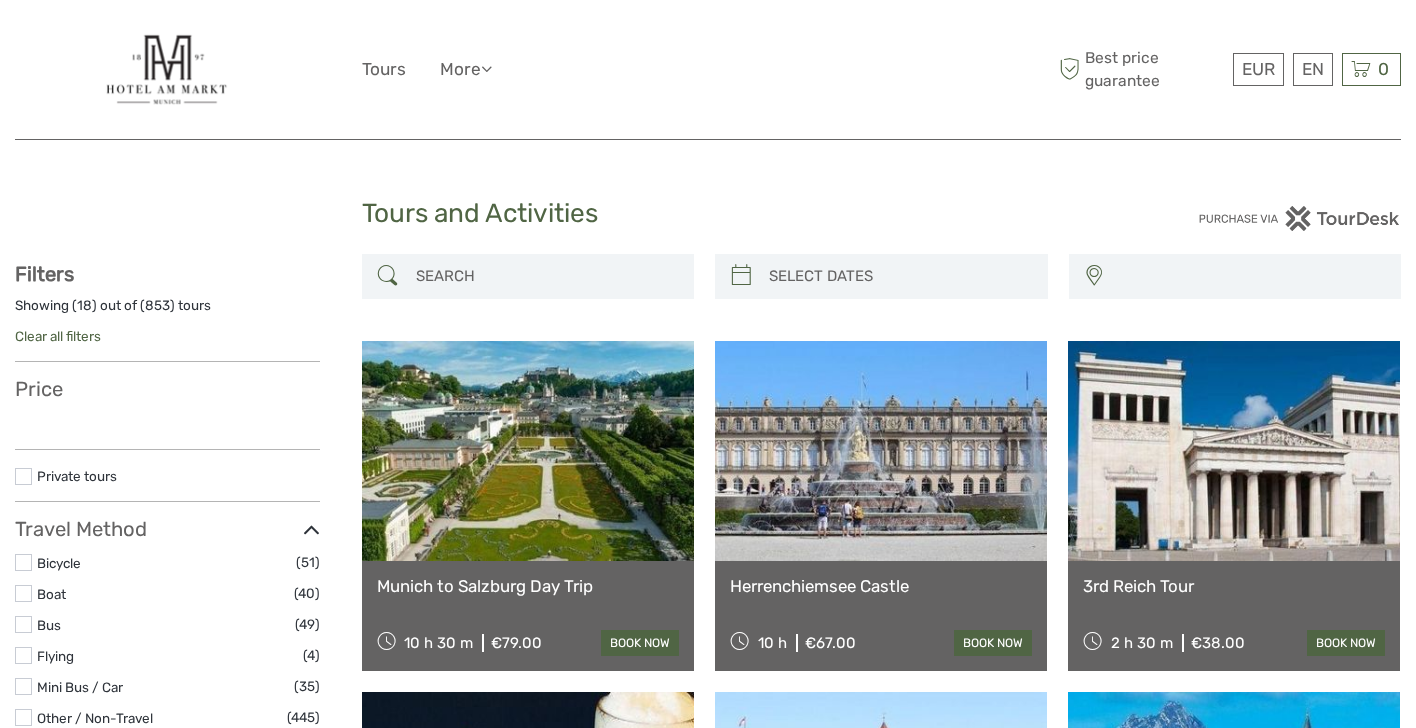 select 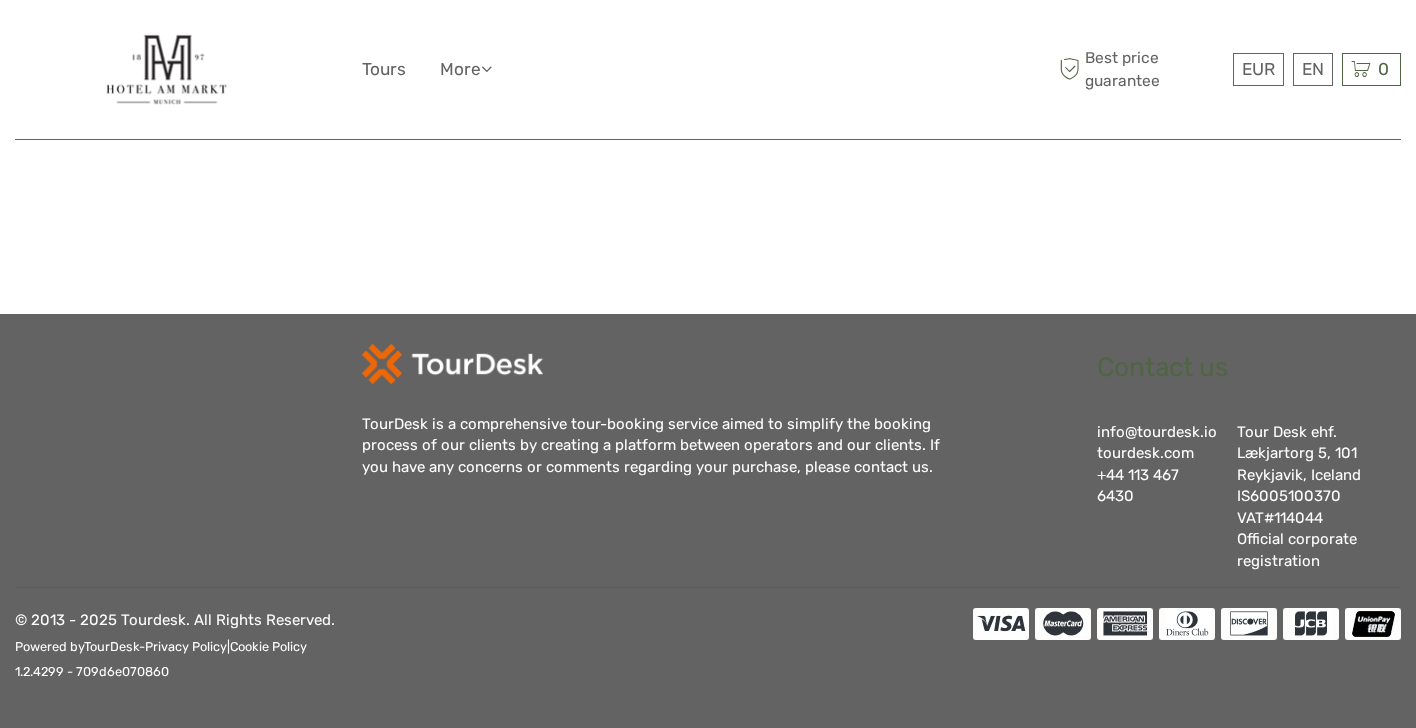 select 